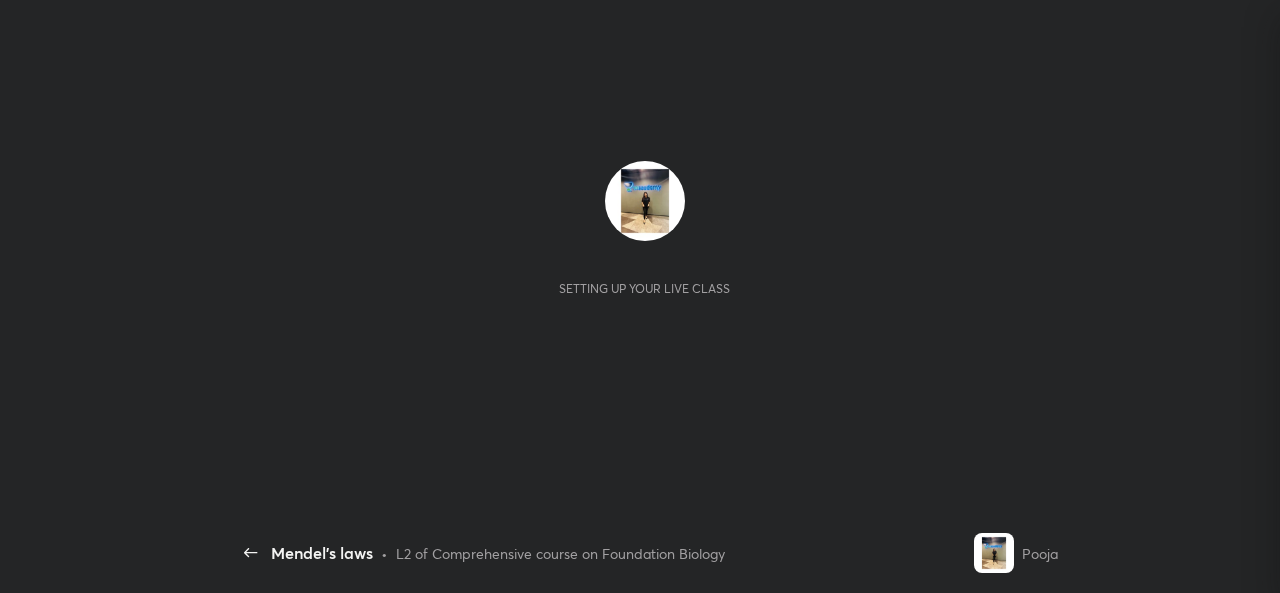 scroll, scrollTop: 0, scrollLeft: 0, axis: both 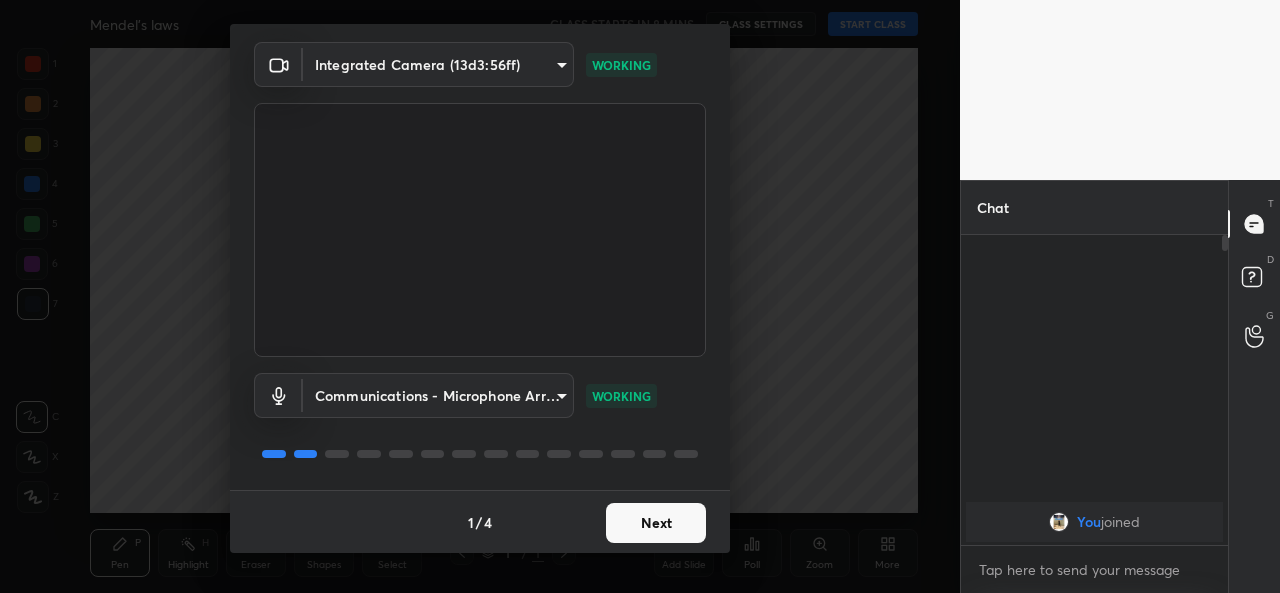 click on "Next" at bounding box center (656, 523) 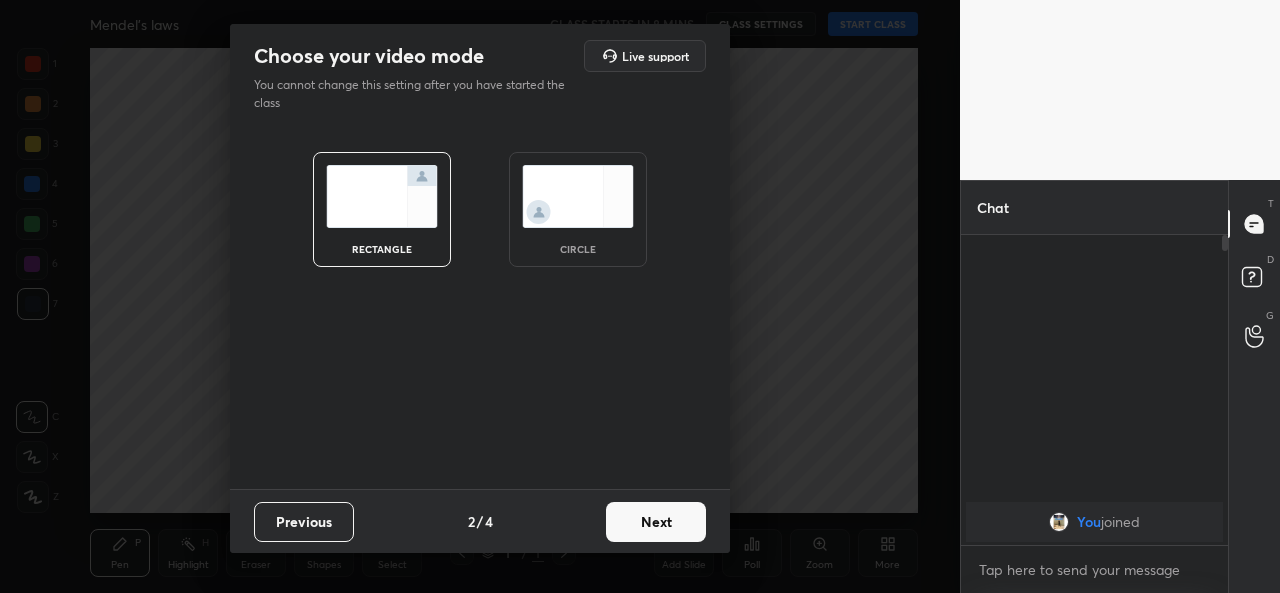 scroll, scrollTop: 0, scrollLeft: 0, axis: both 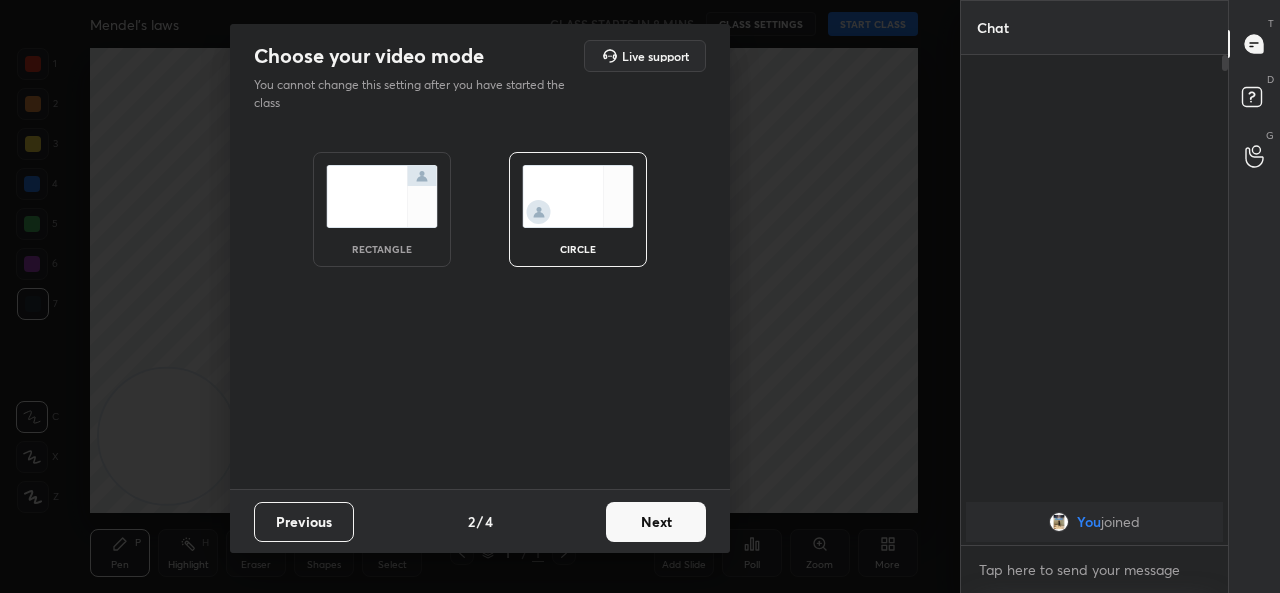 click on "Next" at bounding box center (656, 522) 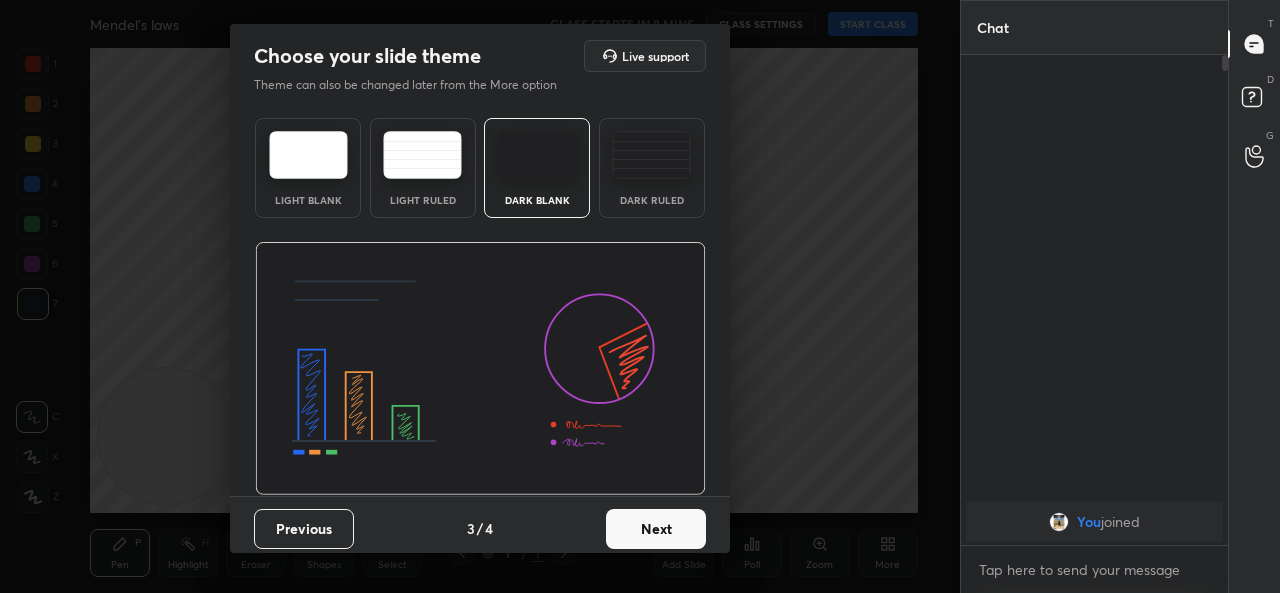 click on "Next" at bounding box center (656, 529) 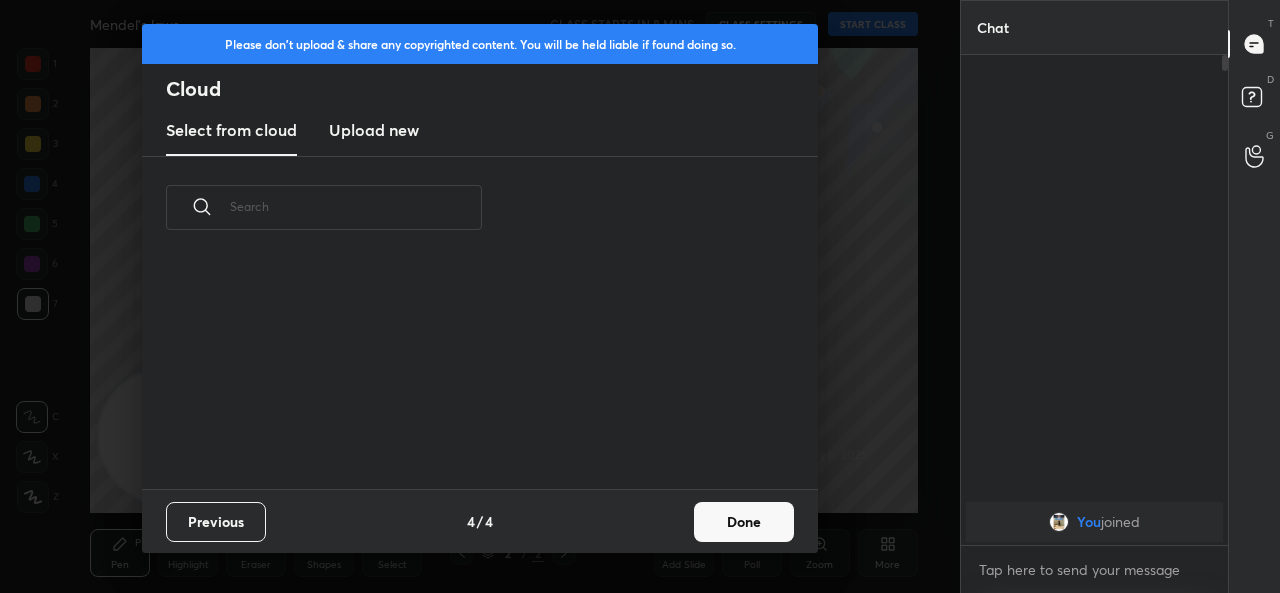 scroll, scrollTop: 6, scrollLeft: 11, axis: both 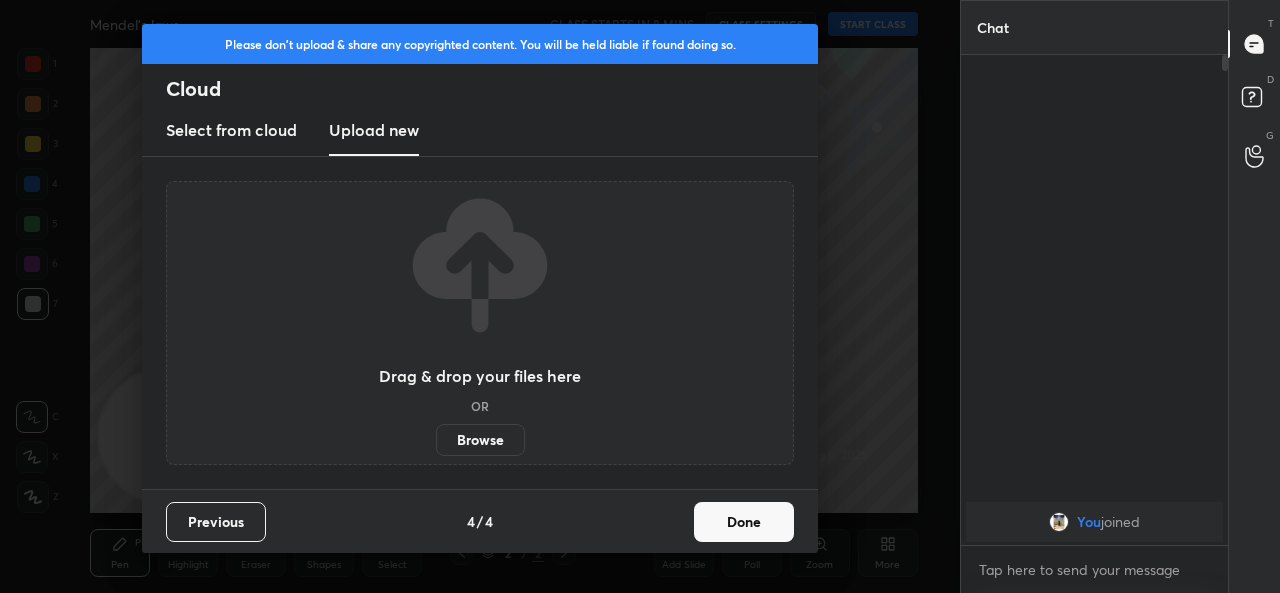 click on "Browse" at bounding box center [480, 440] 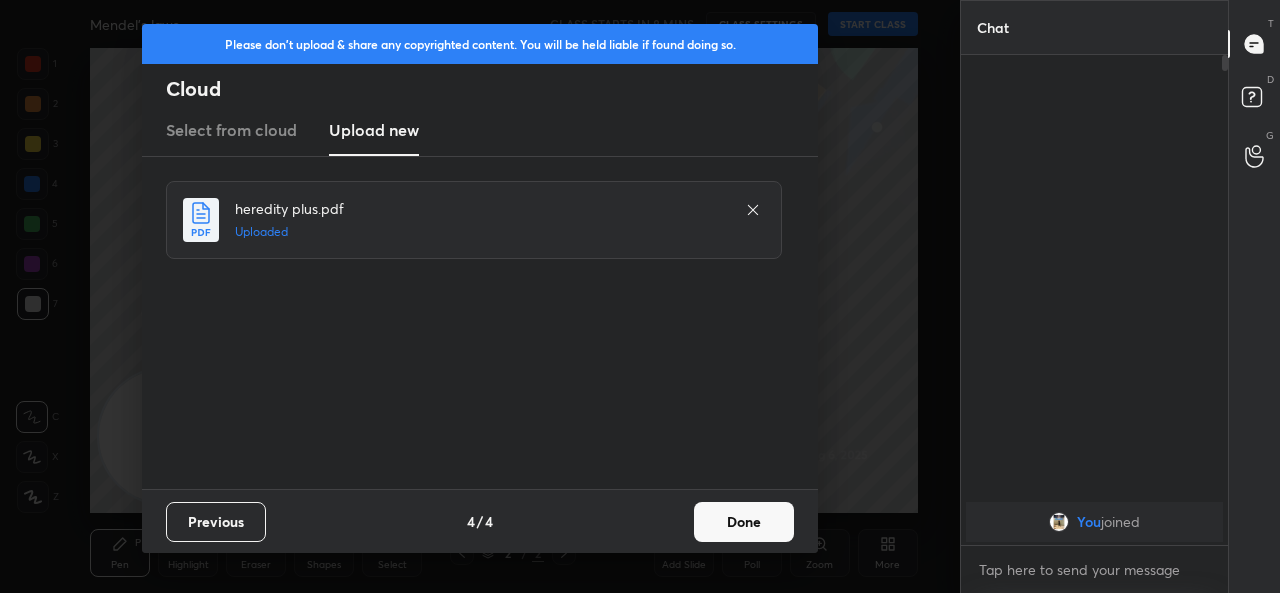 click on "Previous" at bounding box center (216, 522) 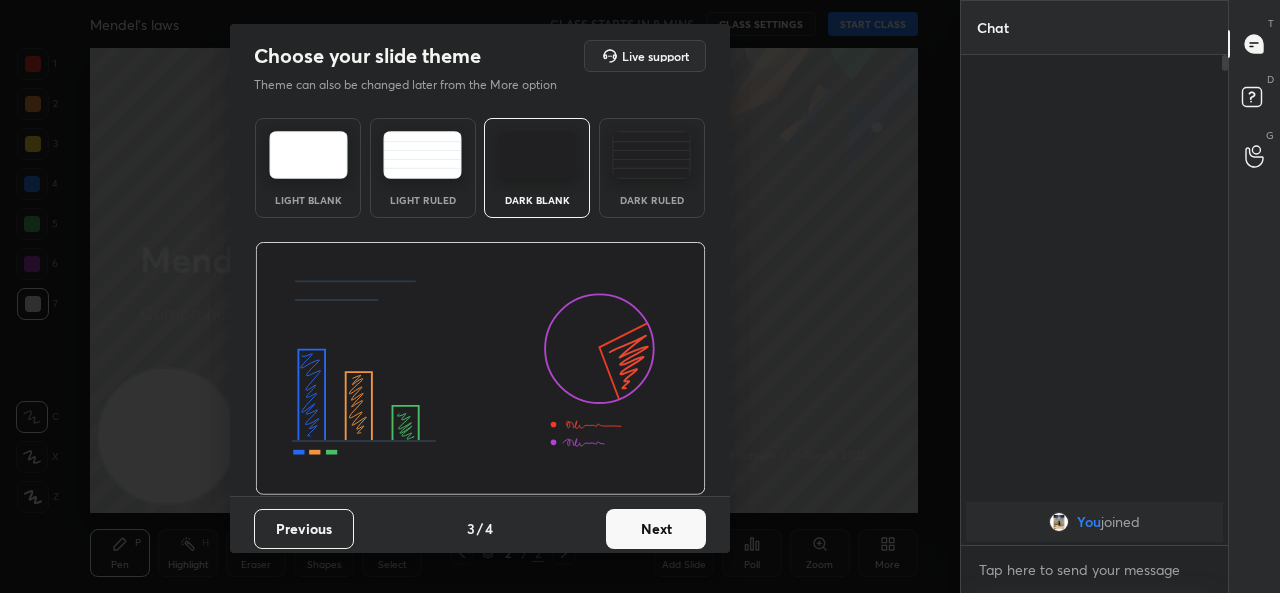 click on "Next" at bounding box center [656, 529] 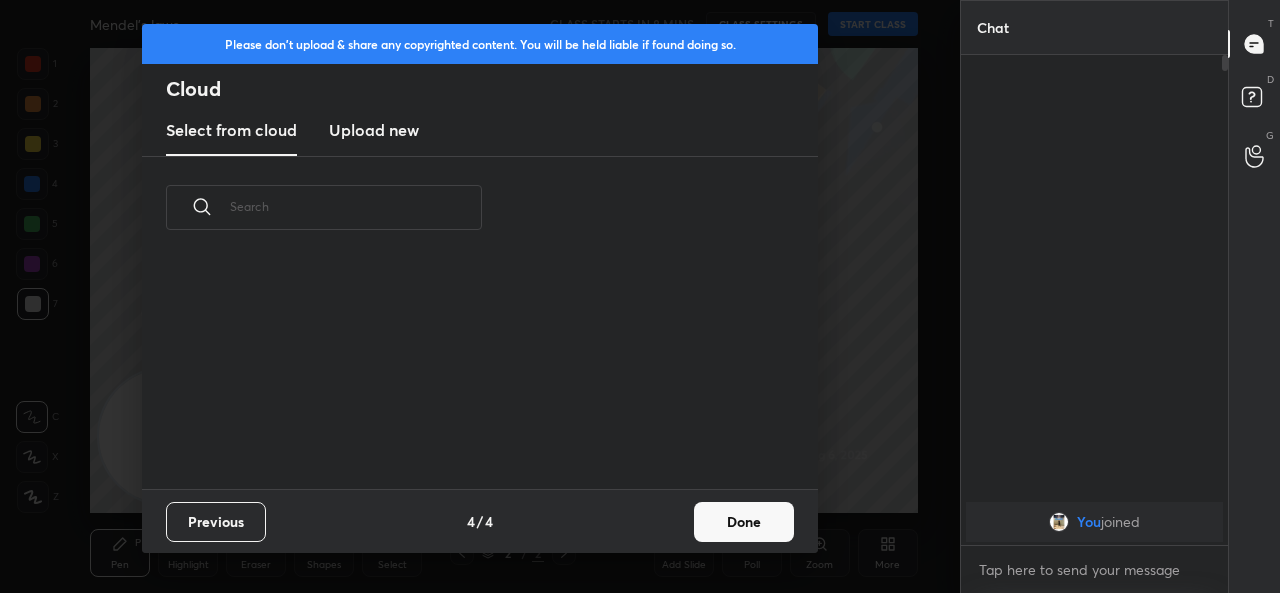 scroll, scrollTop: 6, scrollLeft: 11, axis: both 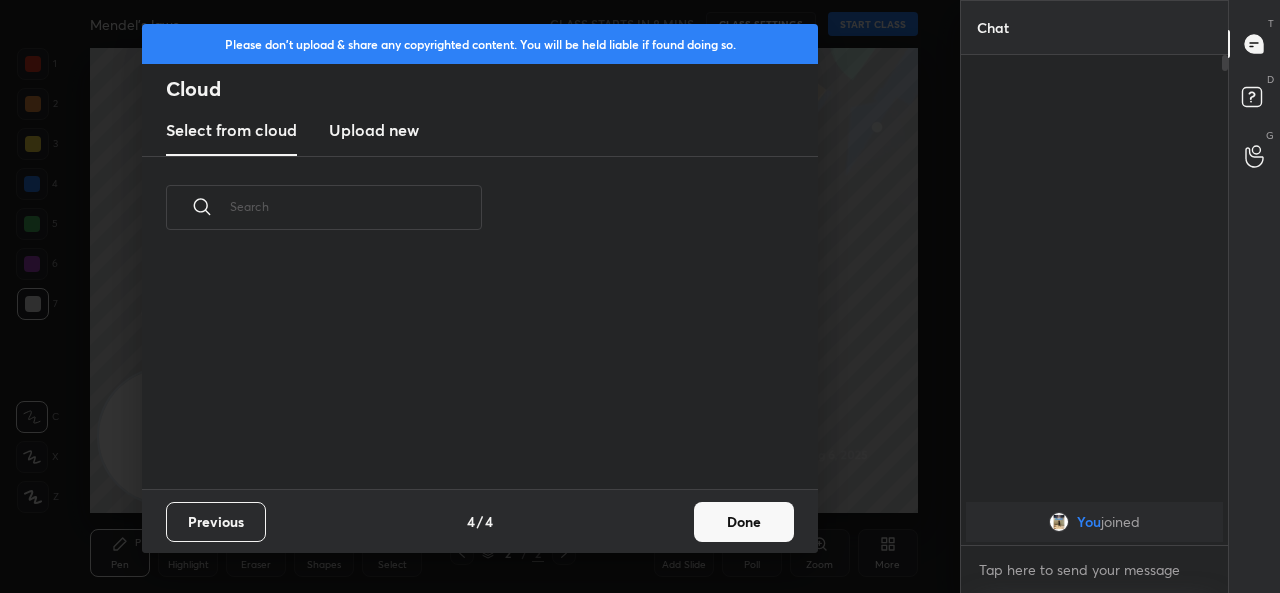 click on "Upload new" at bounding box center [374, 130] 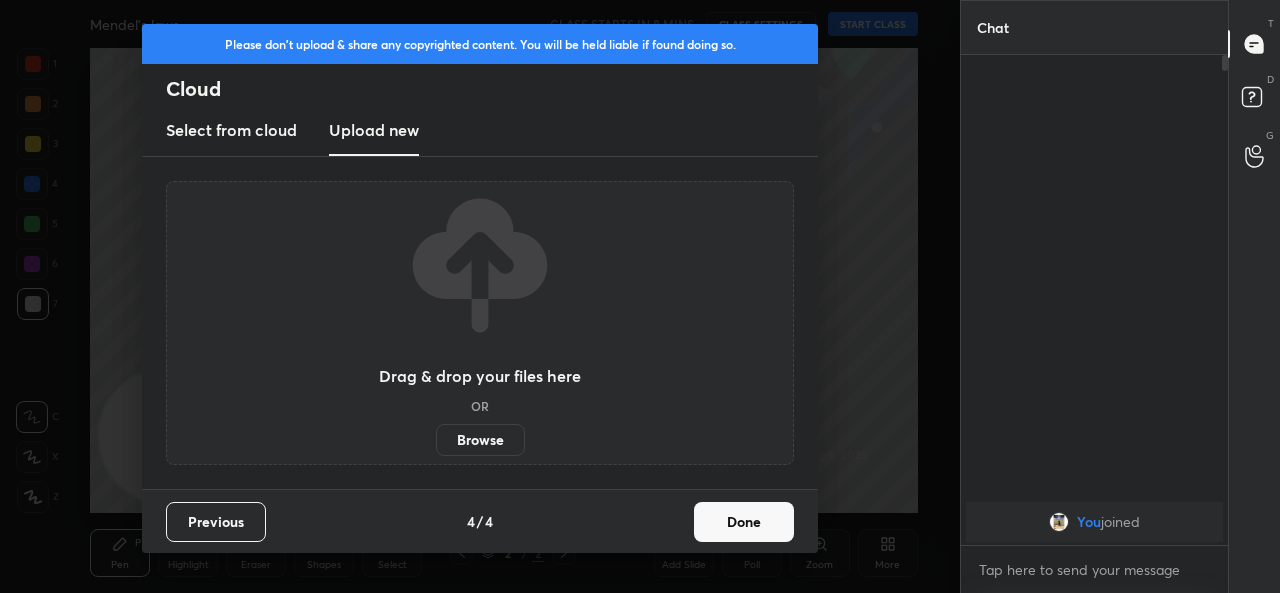 click on "Browse" at bounding box center (480, 440) 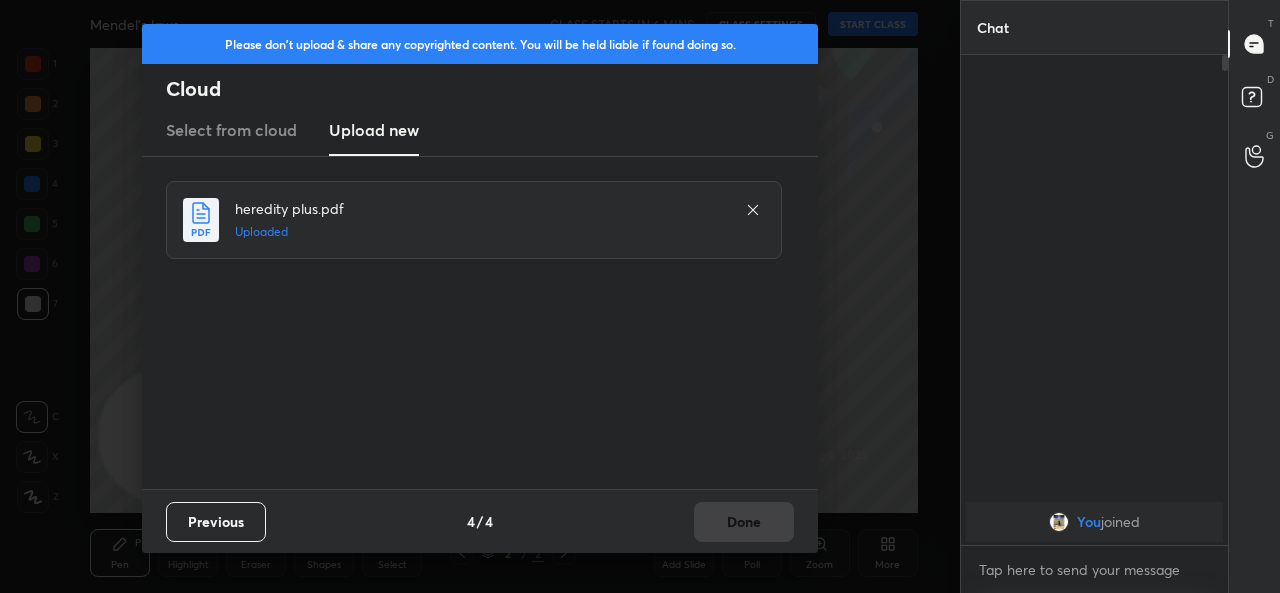 click on "Previous" at bounding box center (216, 522) 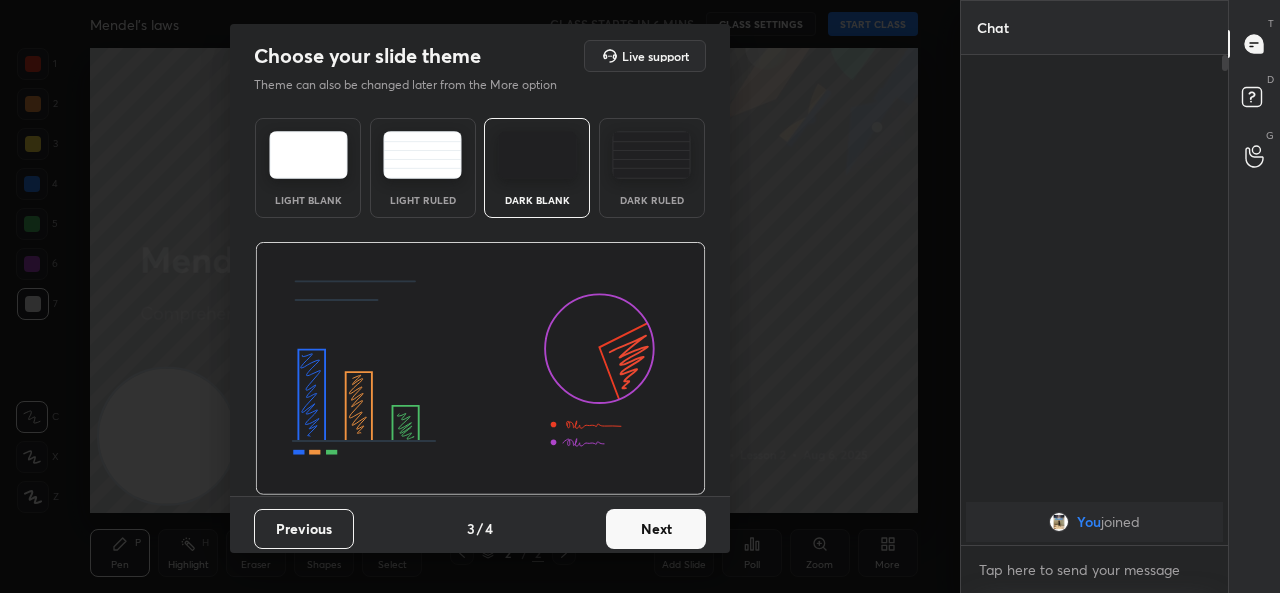 click on "Next" at bounding box center (656, 529) 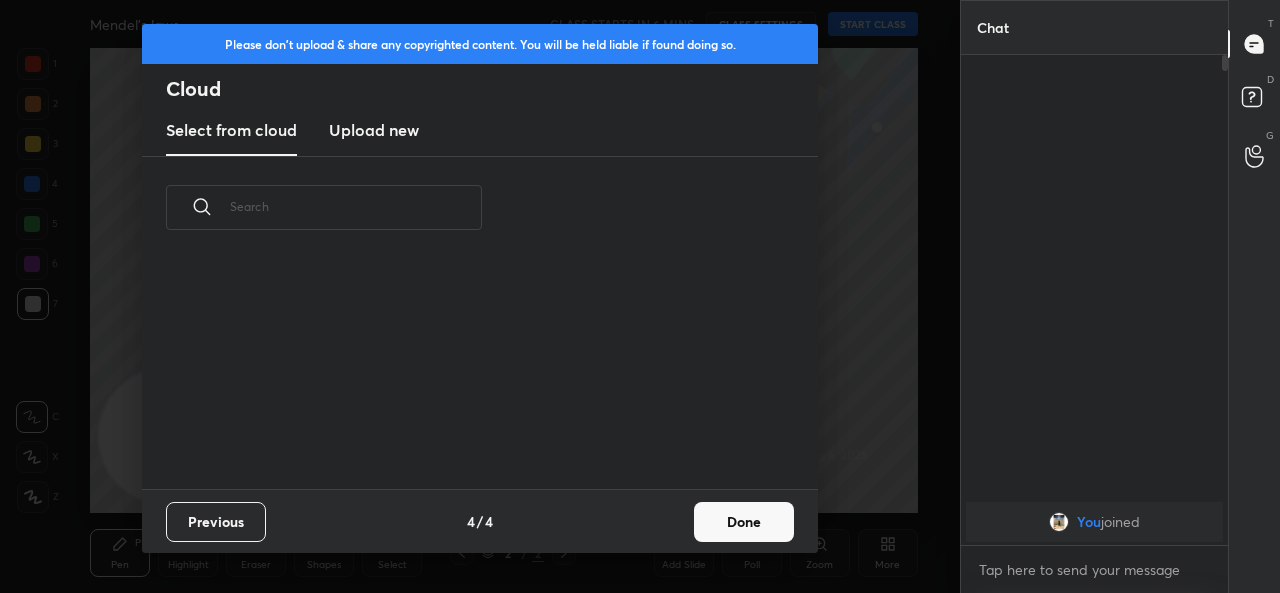 scroll, scrollTop: 6, scrollLeft: 11, axis: both 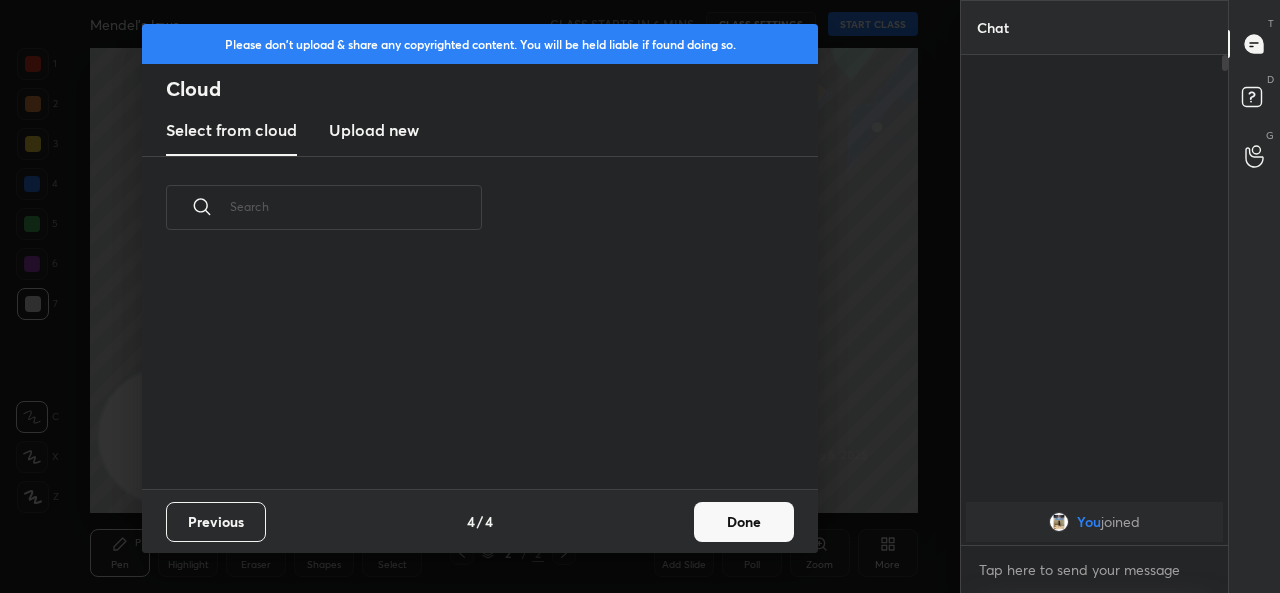 click on "Upload new" at bounding box center (374, 130) 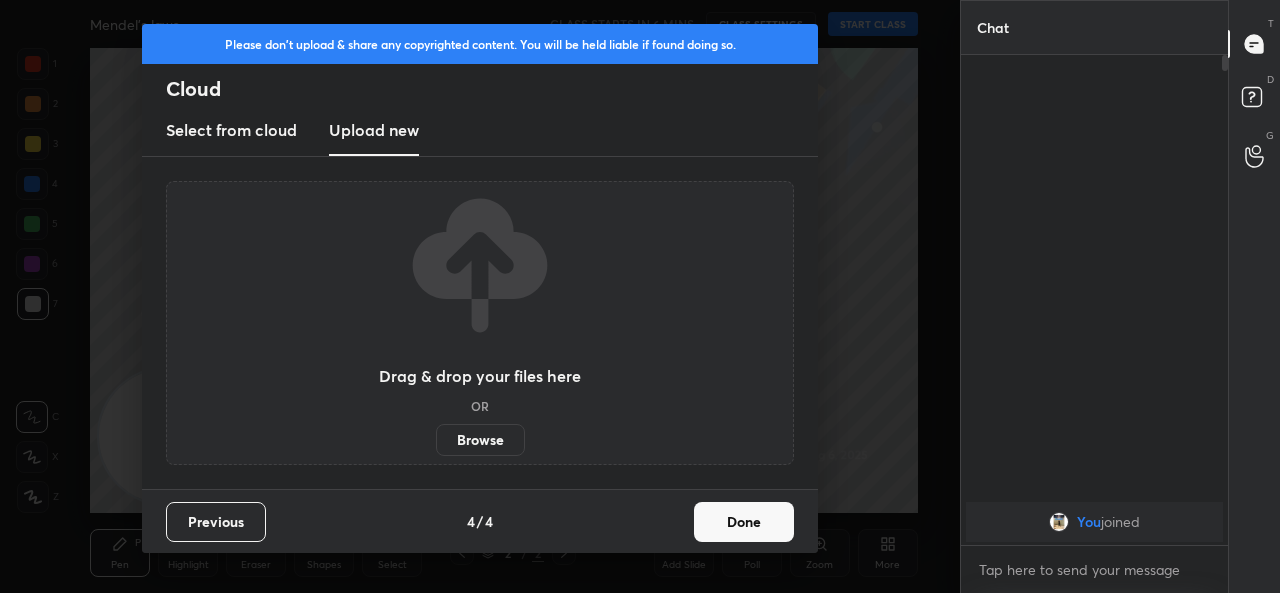 click on "Browse" at bounding box center (480, 440) 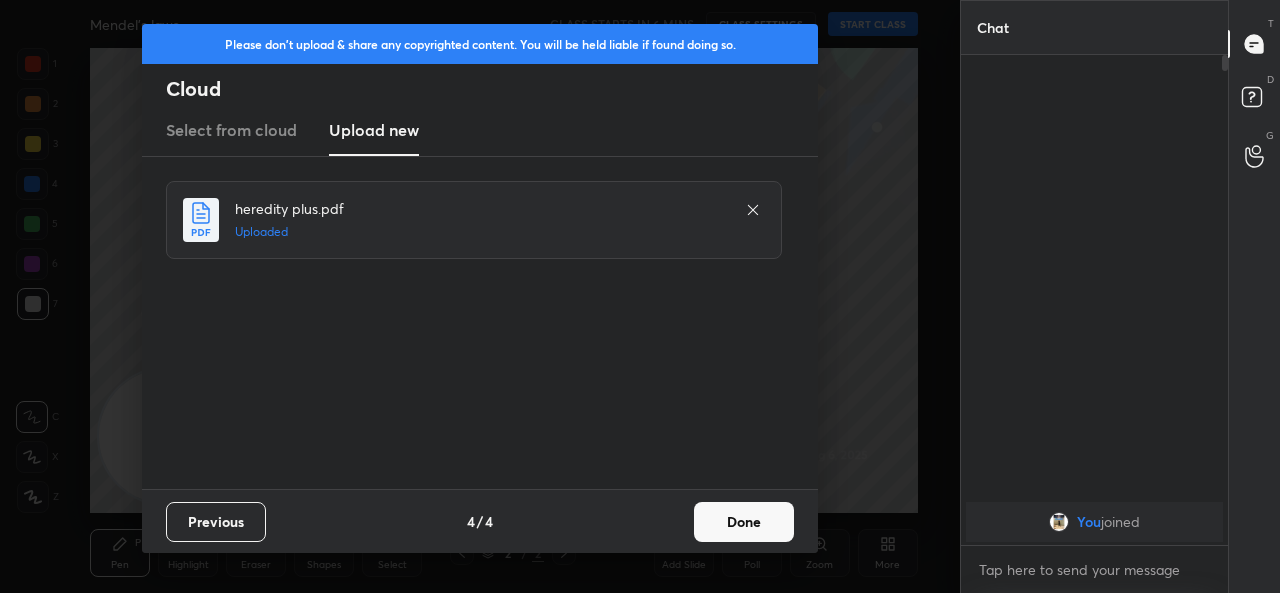 click on "Done" at bounding box center [744, 522] 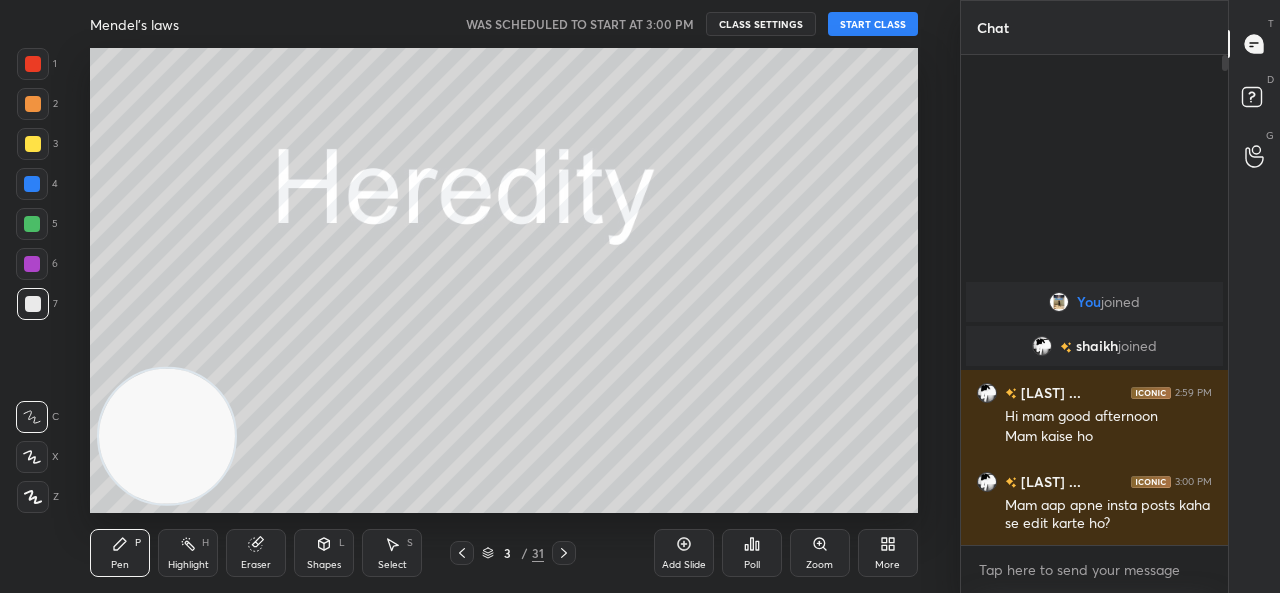click on "START CLASS" at bounding box center (873, 24) 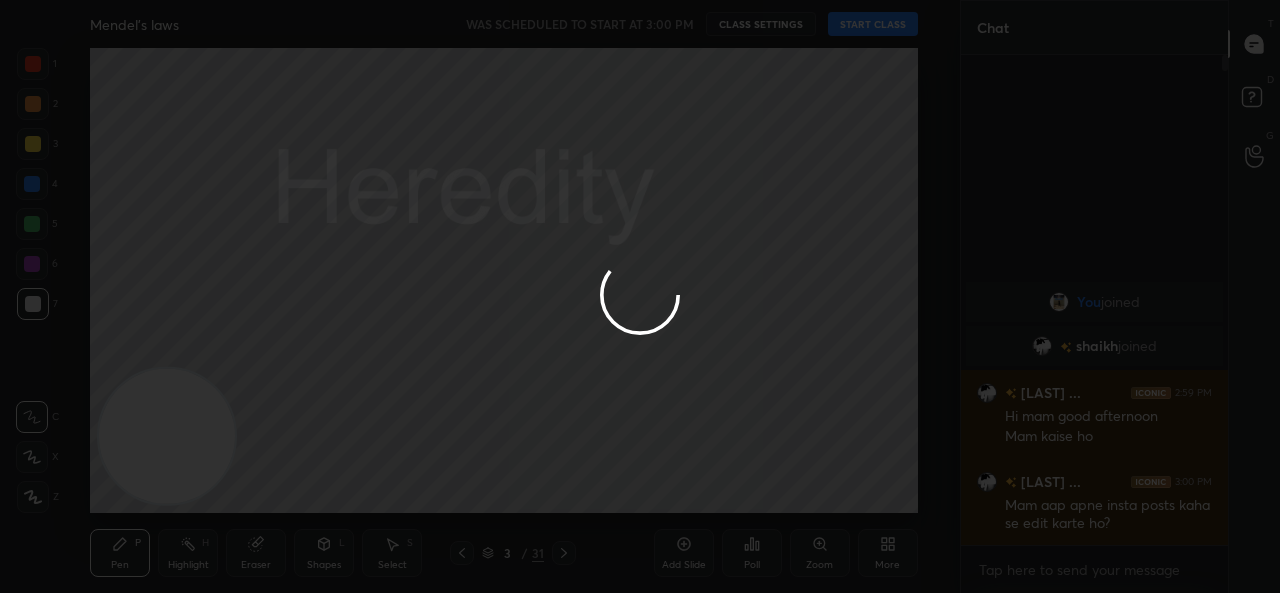 type on "x" 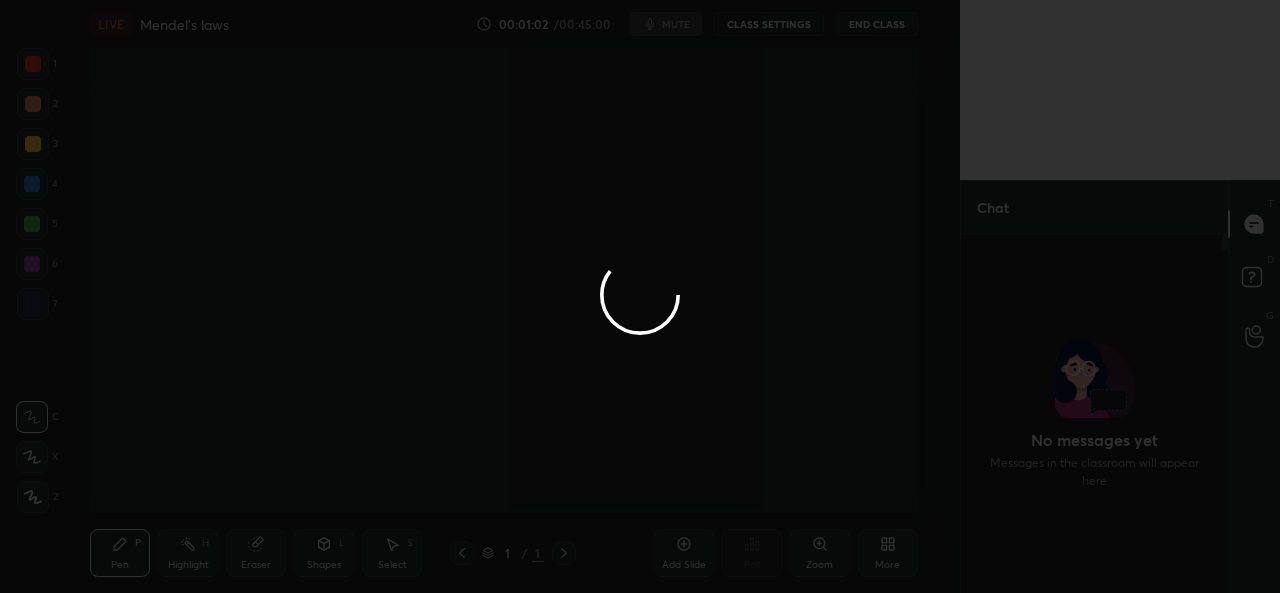 scroll, scrollTop: 0, scrollLeft: 0, axis: both 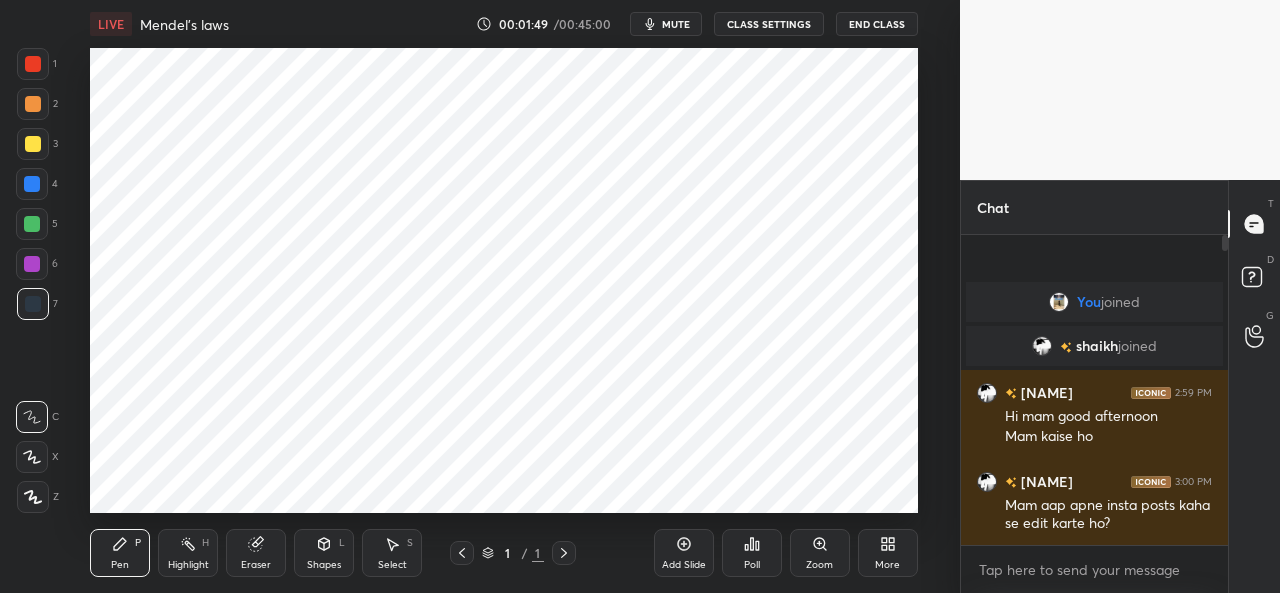 click on "CLASS SETTINGS" at bounding box center (769, 24) 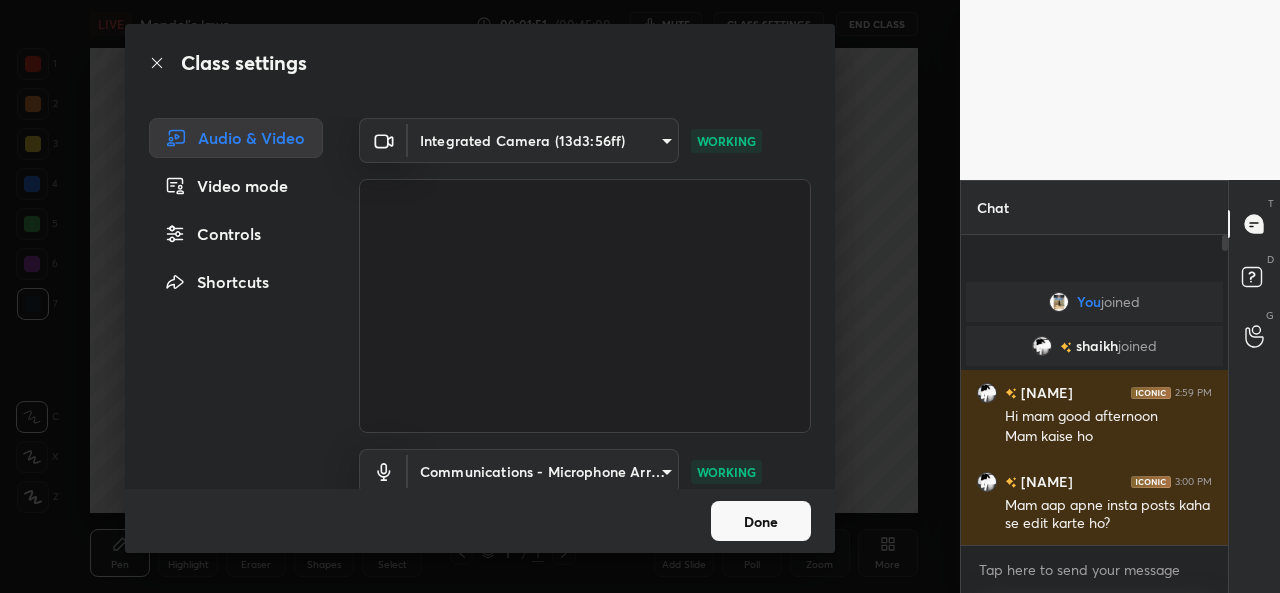 click on "1 2 3 4 5 6 7 C X Z C X Z E E Erase all   H H LIVE Mendel's laws 00:01:51 /  00:45:00 mute CLASS SETTINGS End Class Setting up your live class Poll for   secs No correct answer Start poll Back Mendel's laws • L2 of Comprehensive course on Foundation Biology Pooja Pen P Highlight H Eraser Shapes L Select S 1 / 1 Add Slide Poll Zoom More Chat You  joined shaikh  joined shaikh yas... 2:59 PM Hi mam good afternoon Mam kaise ho shaikh yas... 3:00 PM Mam aap apne insta posts kaha se edit karte ho? JUMP TO LATEST Enable hand raising Enable raise hand to speak to learners. Once enabled, chat will be turned off temporarily. Enable x   Doubts asked by learners will show up here NEW DOUBTS ASKED No one has raised a hand yet Can't raise hand Looks like educator just invited you to speak. Please wait before you can raise your hand again. Got it T Messages (T) D Doubts (D) G Raise Hand (G) Report an issue Reason for reporting Buffering Chat not working Audio - Video sync issue Educator video quality low ​ Report Done" at bounding box center (640, 296) 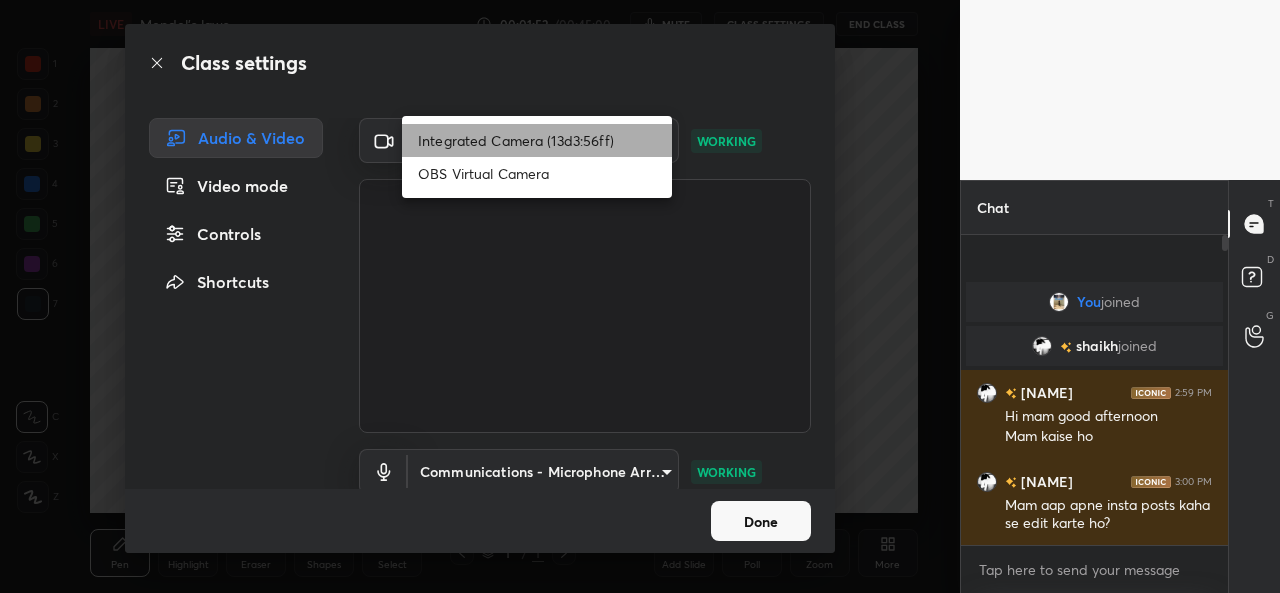 click on "Integrated Camera (13d3:56ff)" at bounding box center [537, 140] 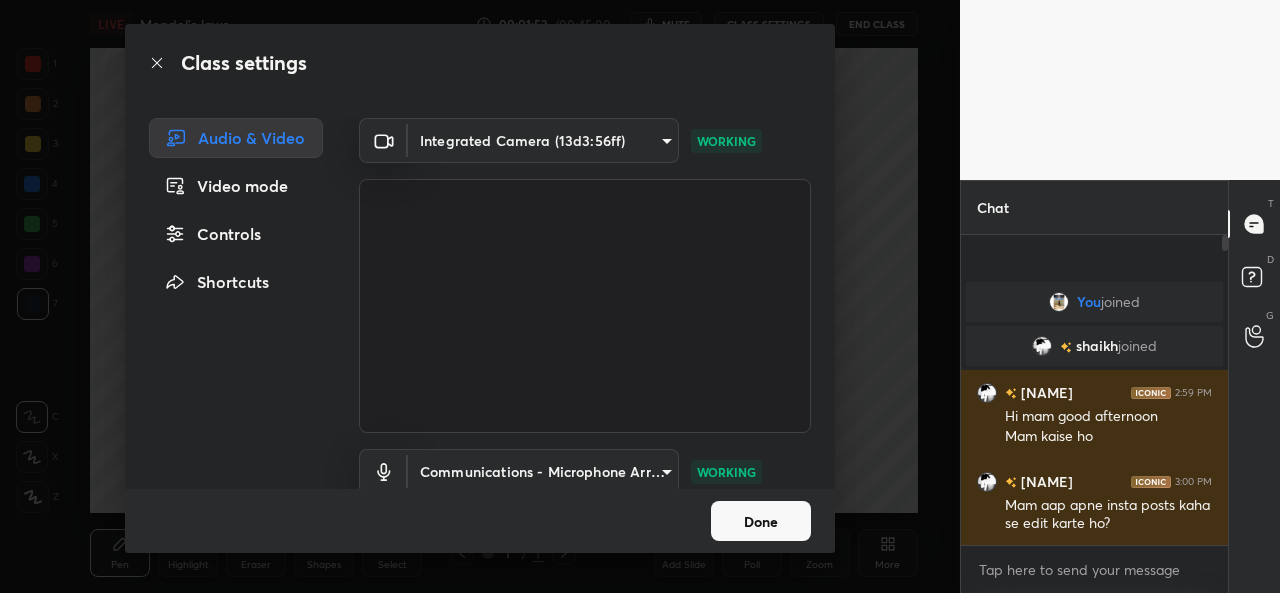 click on "Video mode" at bounding box center [236, 186] 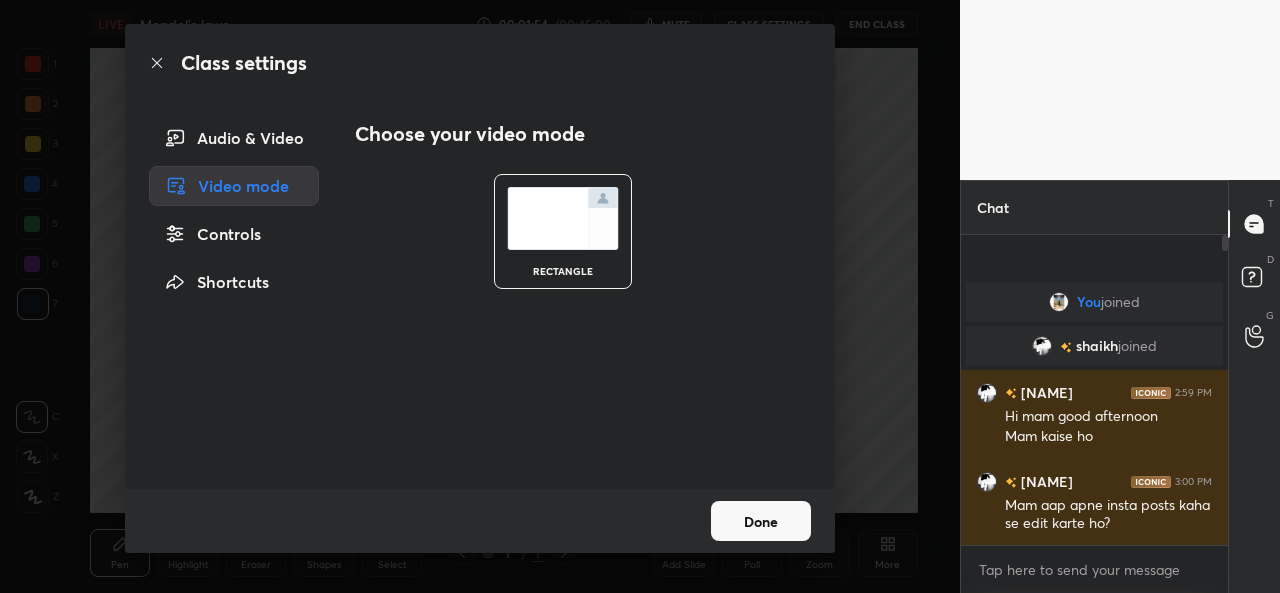drag, startPoint x: 556, startPoint y: 251, endPoint x: 506, endPoint y: 253, distance: 50.039986 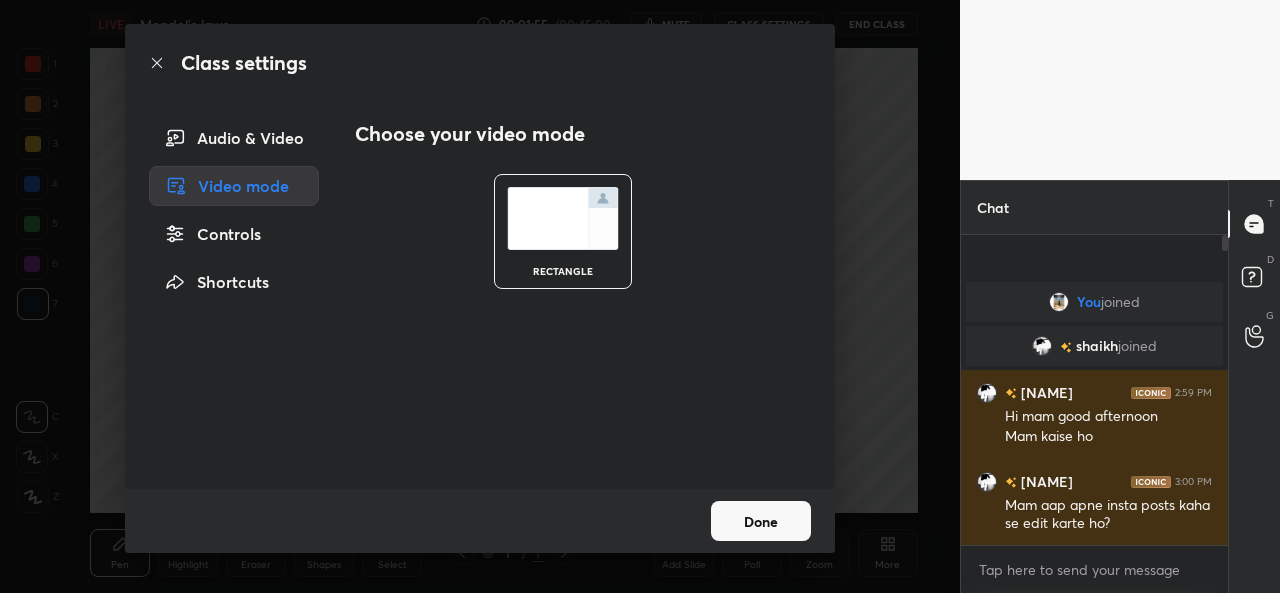 drag, startPoint x: 422, startPoint y: 250, endPoint x: 419, endPoint y: 233, distance: 17.262676 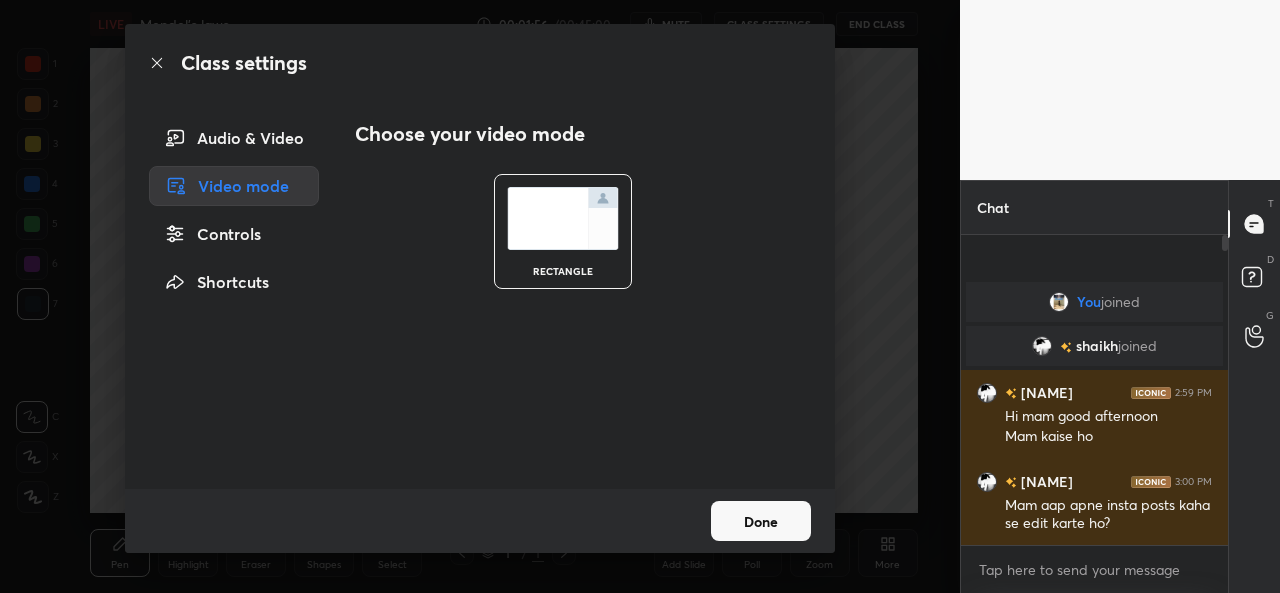 click on "Done" at bounding box center [761, 521] 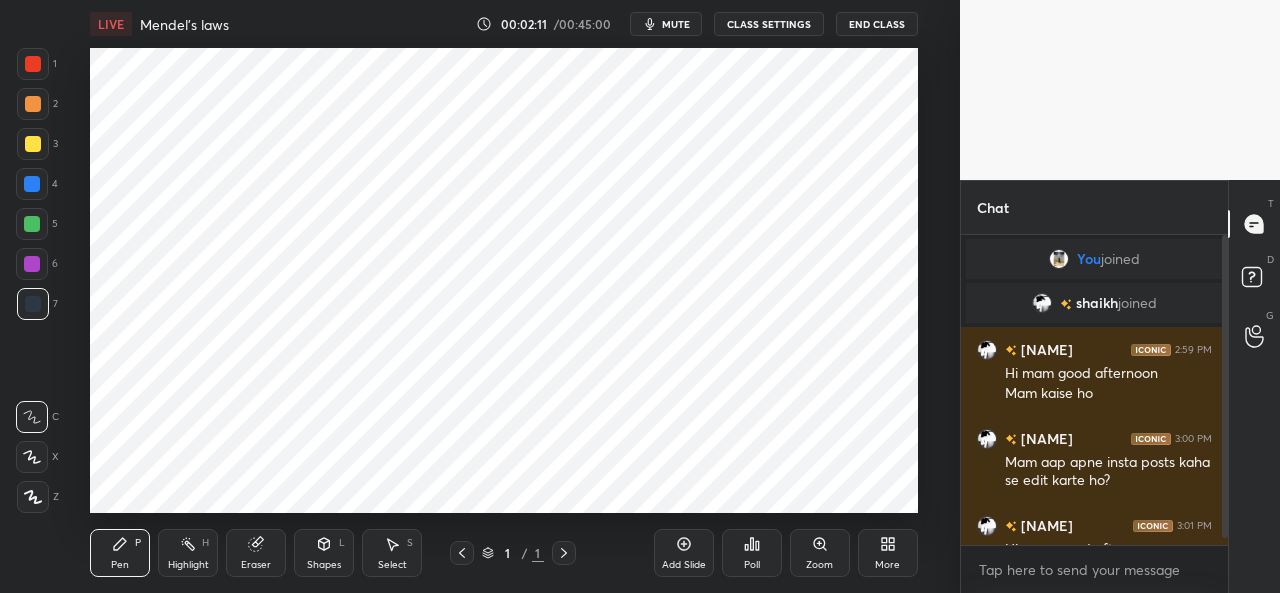 click on "CLASS SETTINGS" at bounding box center [769, 24] 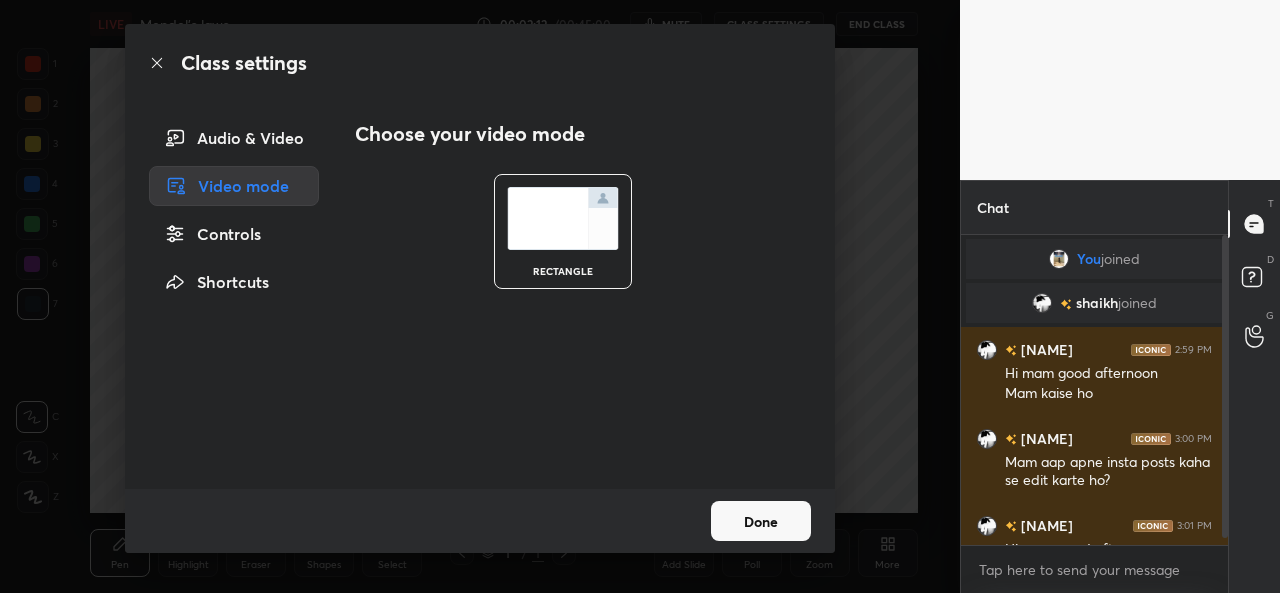 click on "Audio & Video" at bounding box center (234, 138) 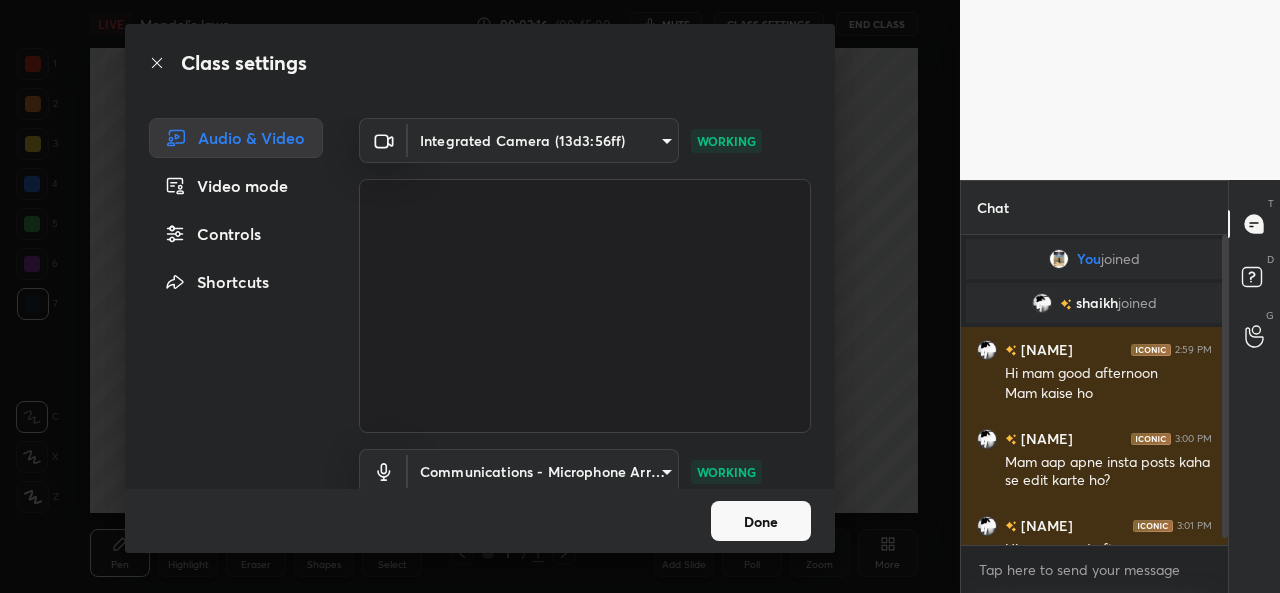 click on "Audio & Video Video mode Controls Shortcuts" at bounding box center [230, 303] 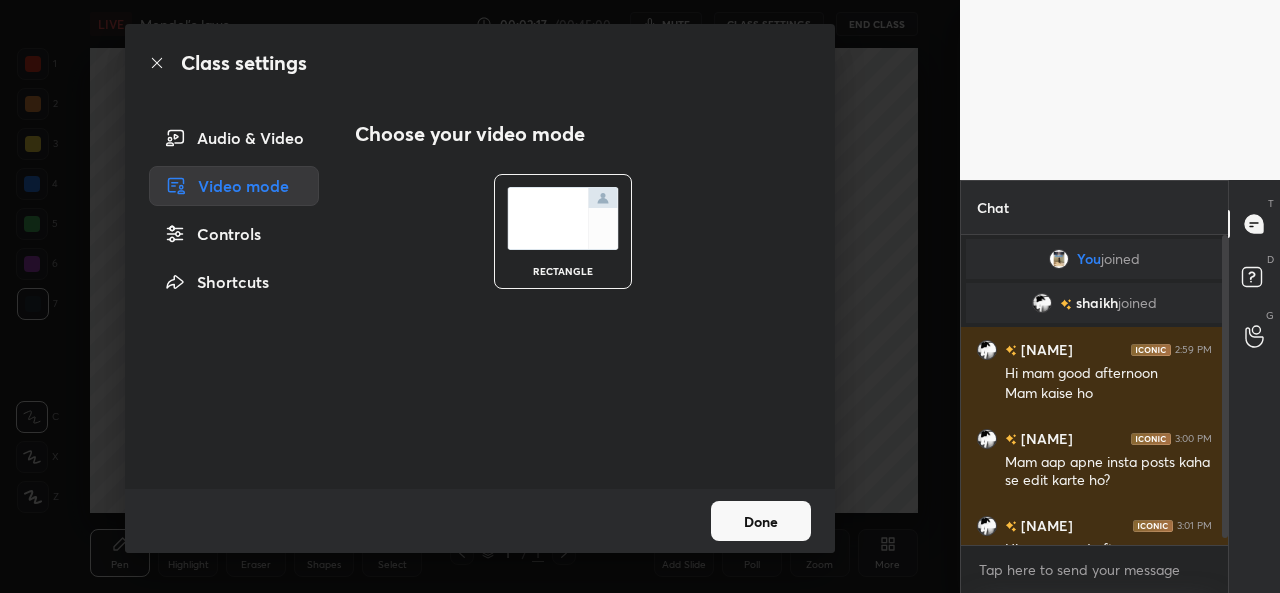 click on "rectangle" at bounding box center (563, 231) 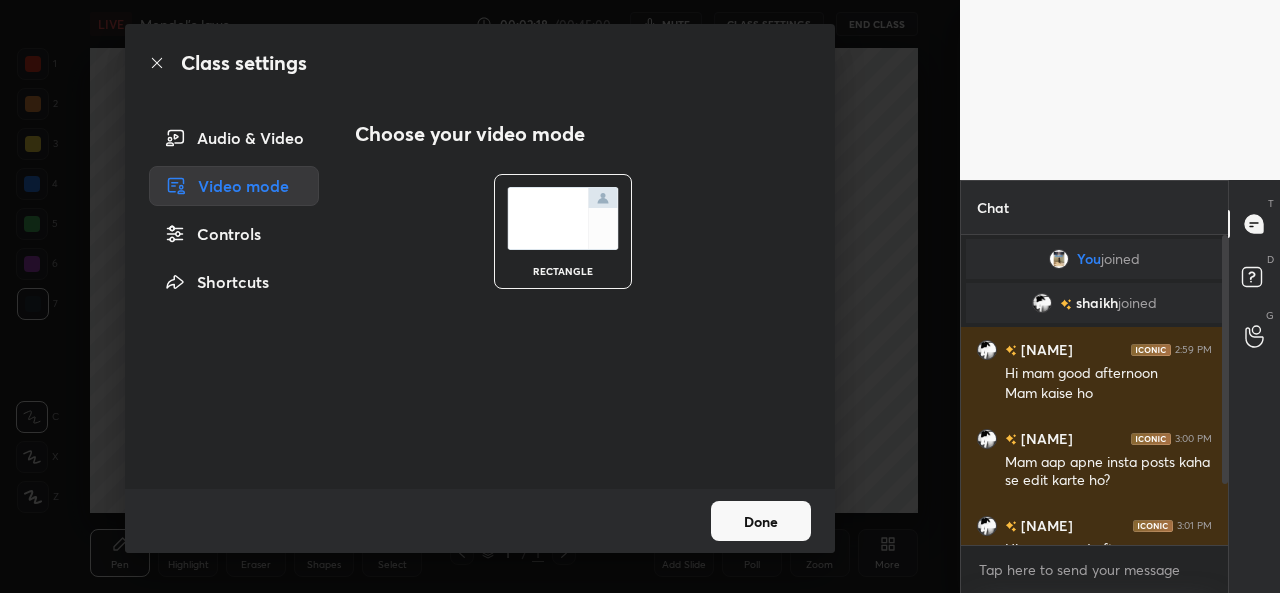 click on "rectangle" at bounding box center (562, 231) 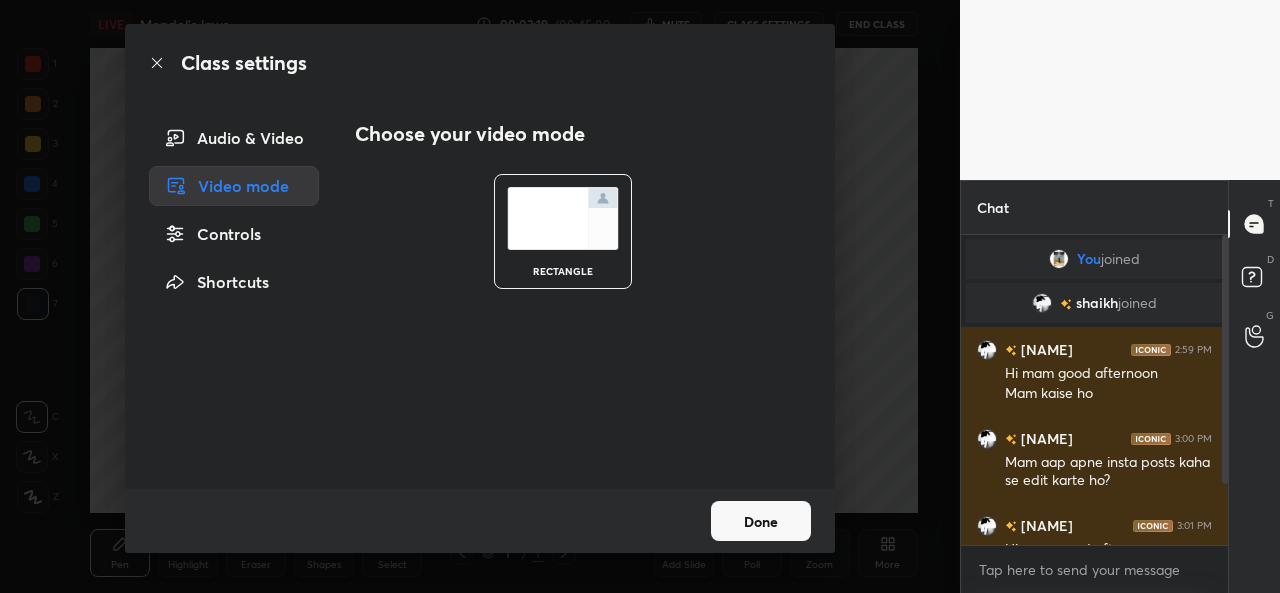 click on "rectangle" at bounding box center [562, 231] 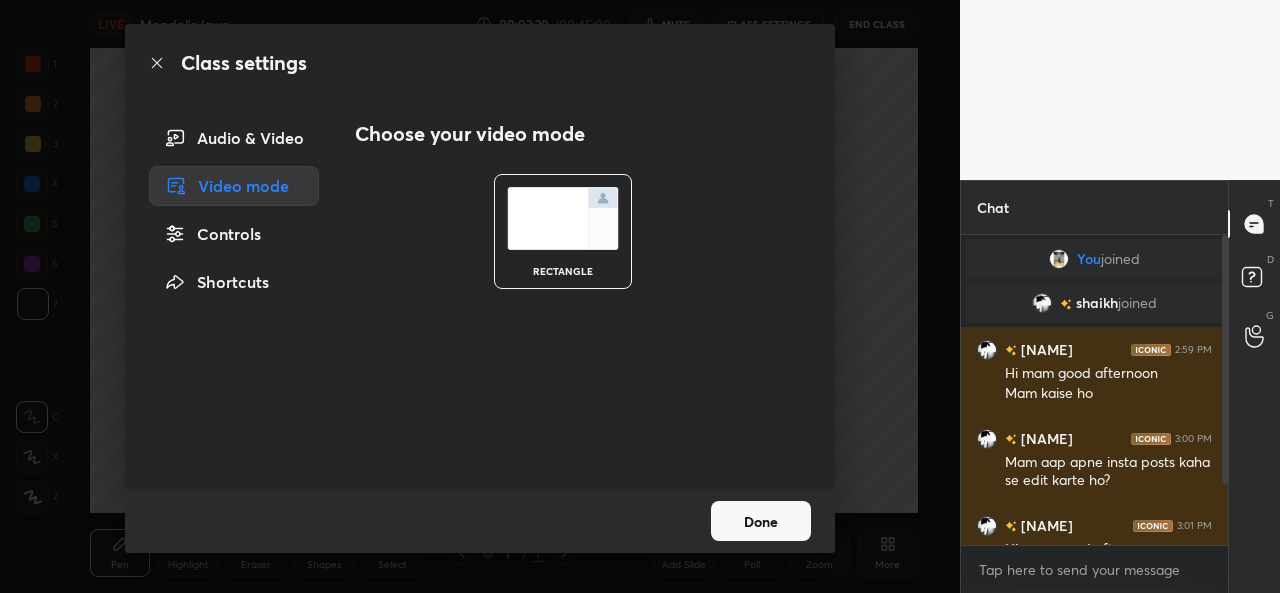 click on "rectangle" at bounding box center (583, 319) 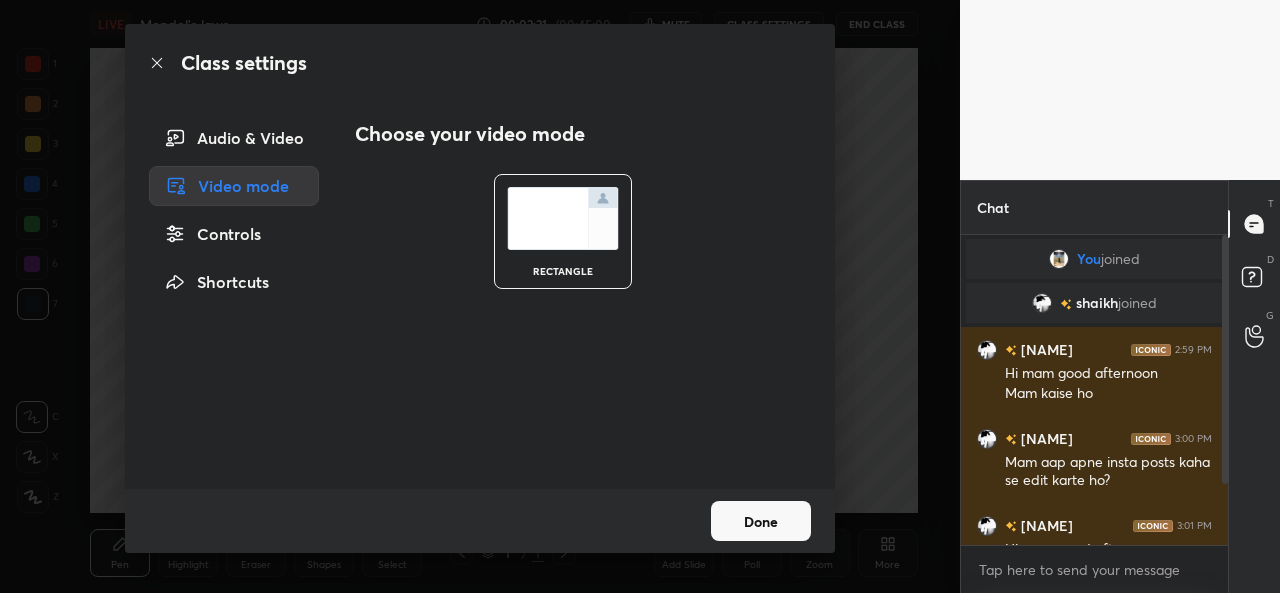 click on "Done" at bounding box center (761, 521) 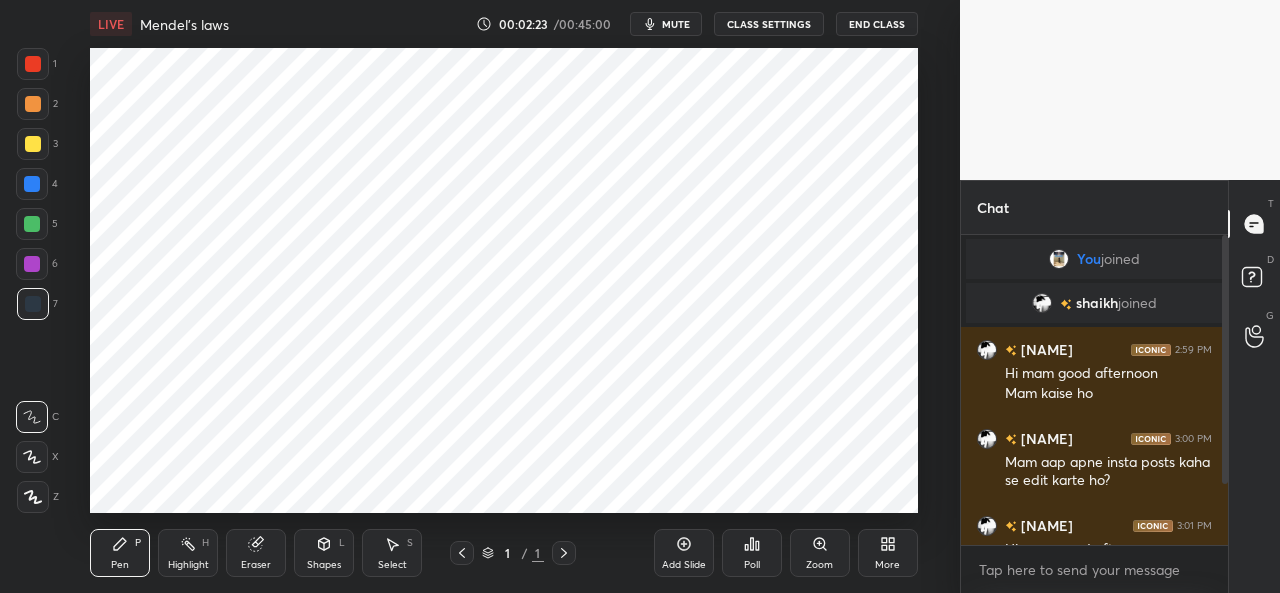 click on "mute" at bounding box center (676, 24) 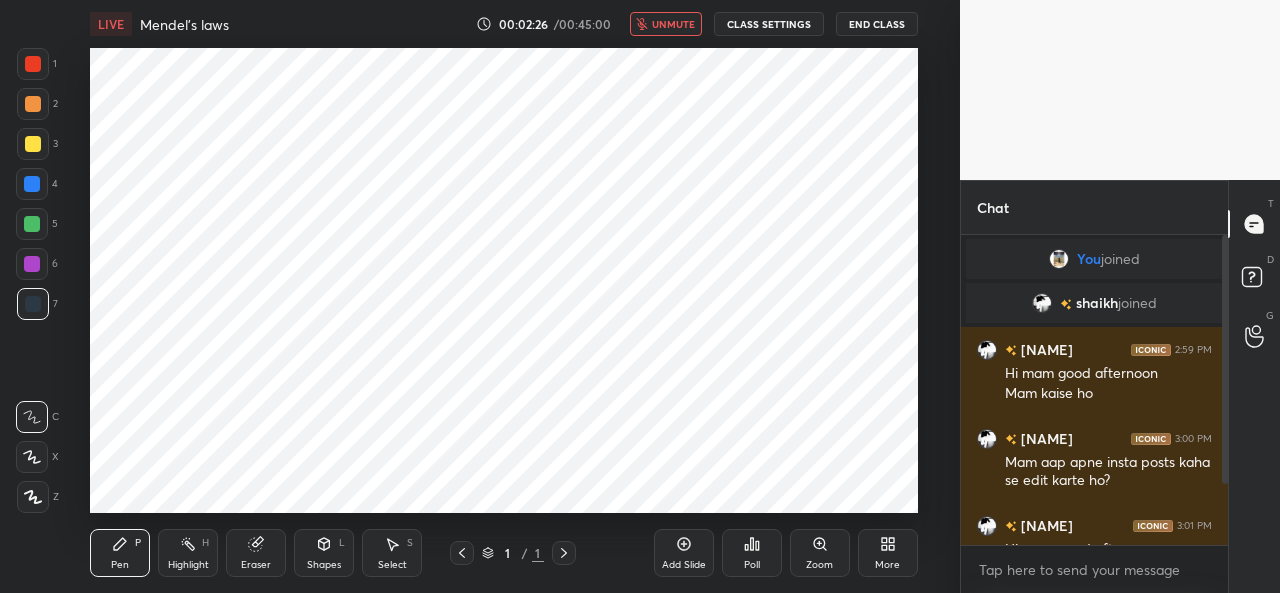 drag, startPoint x: 1156, startPoint y: 79, endPoint x: 1137, endPoint y: 83, distance: 19.416489 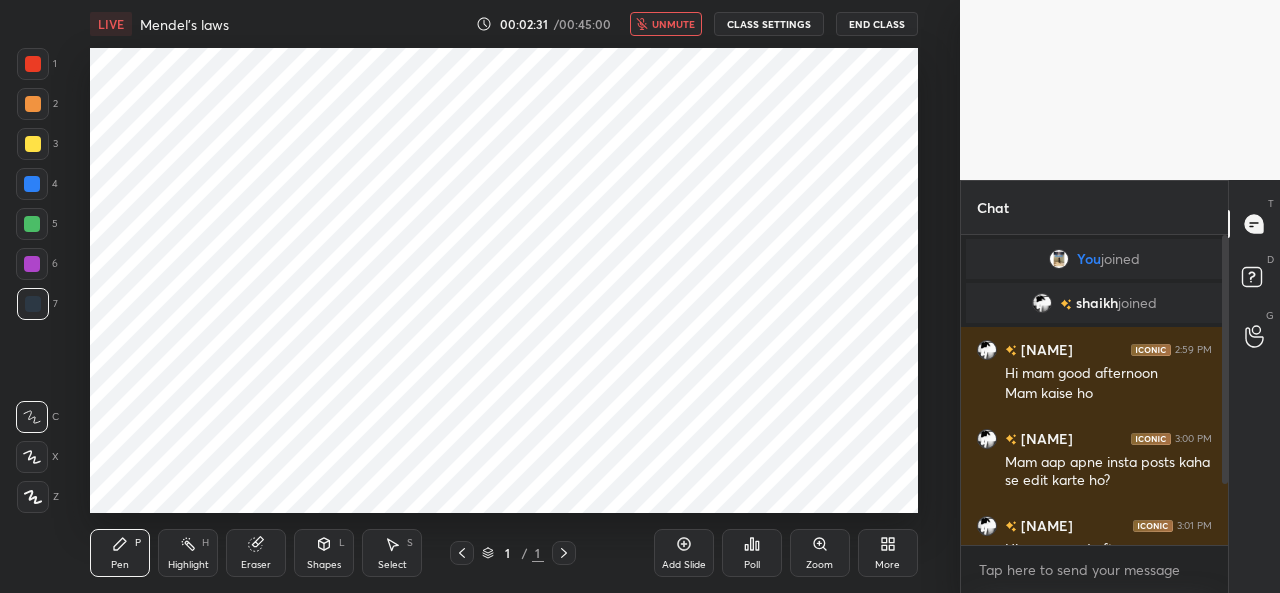 click on "CLASS SETTINGS" at bounding box center (769, 24) 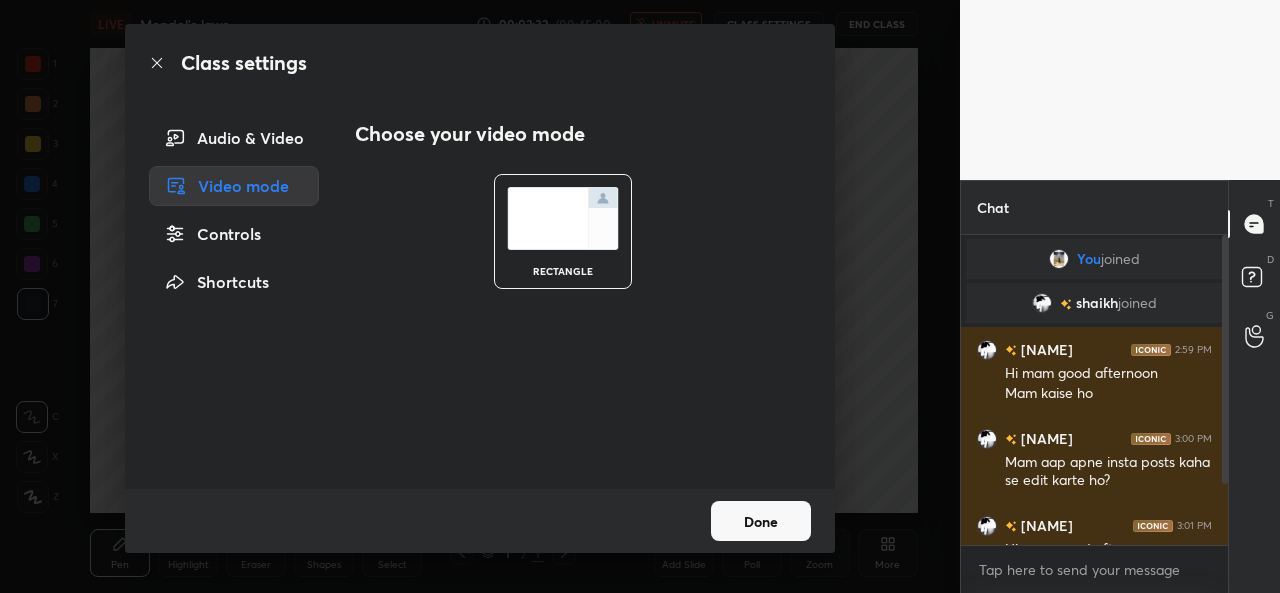 click on "Controls" at bounding box center [234, 234] 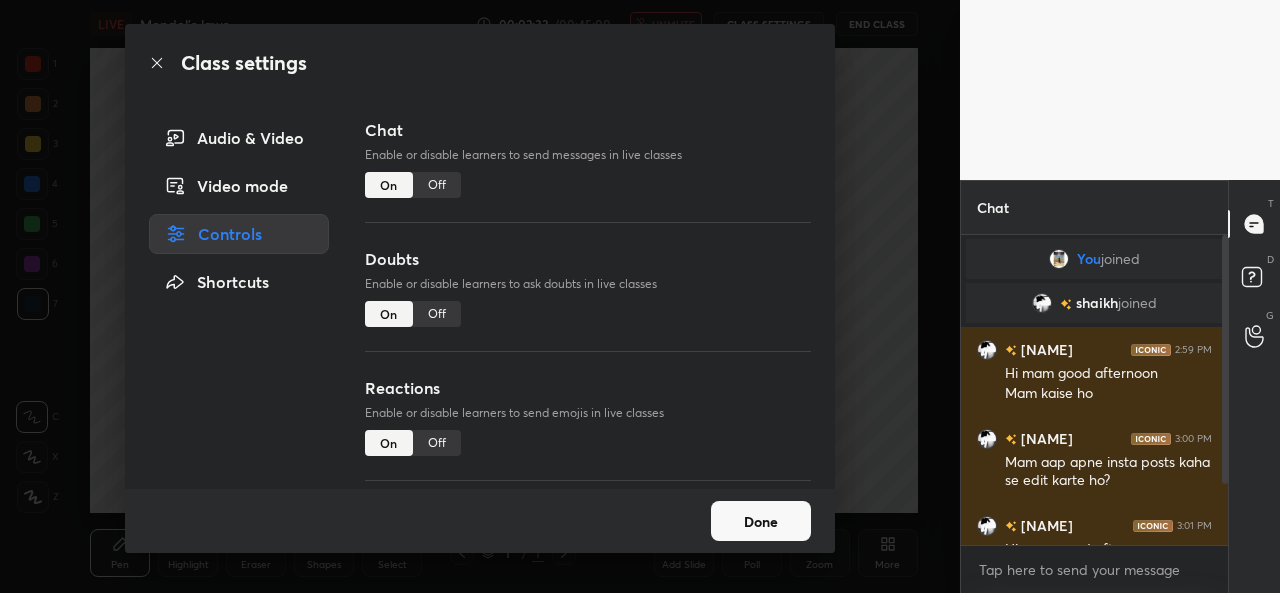 drag, startPoint x: 228, startPoint y: 167, endPoint x: 230, endPoint y: 139, distance: 28.071337 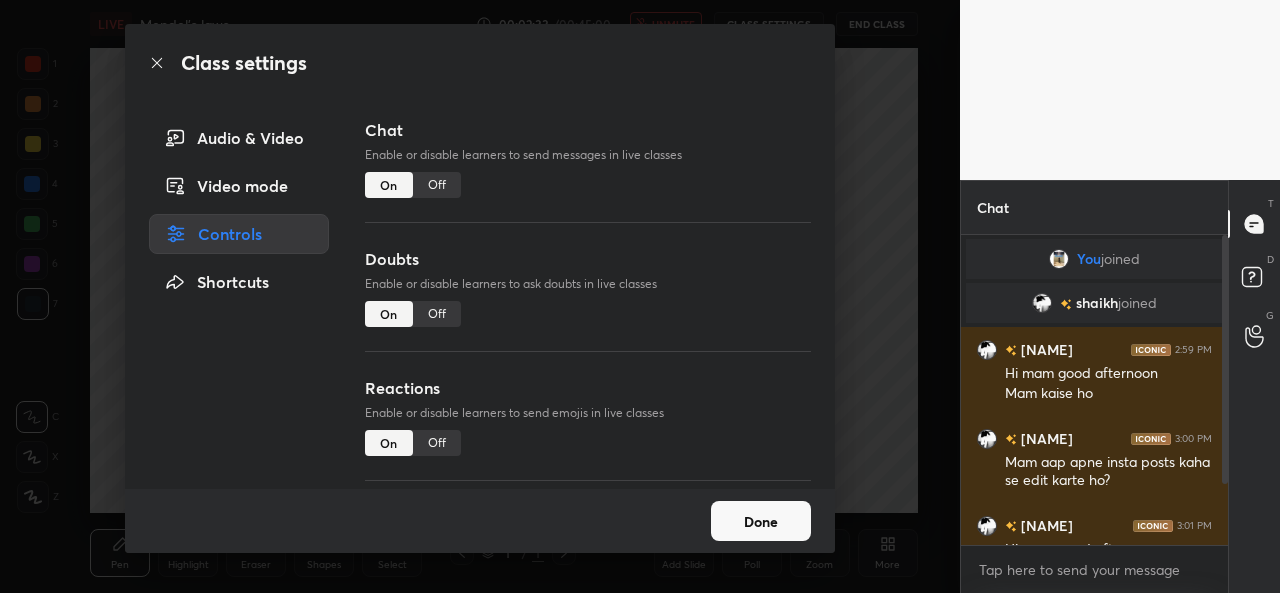 click on "Video mode" at bounding box center [239, 186] 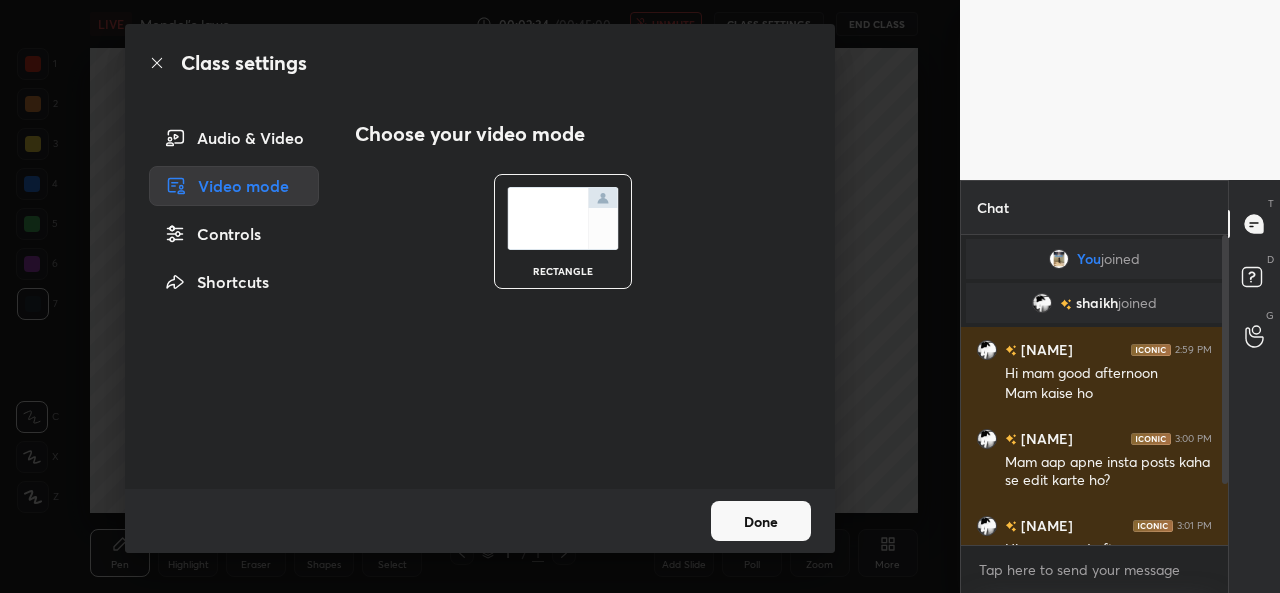 click on "Audio & Video" at bounding box center (234, 138) 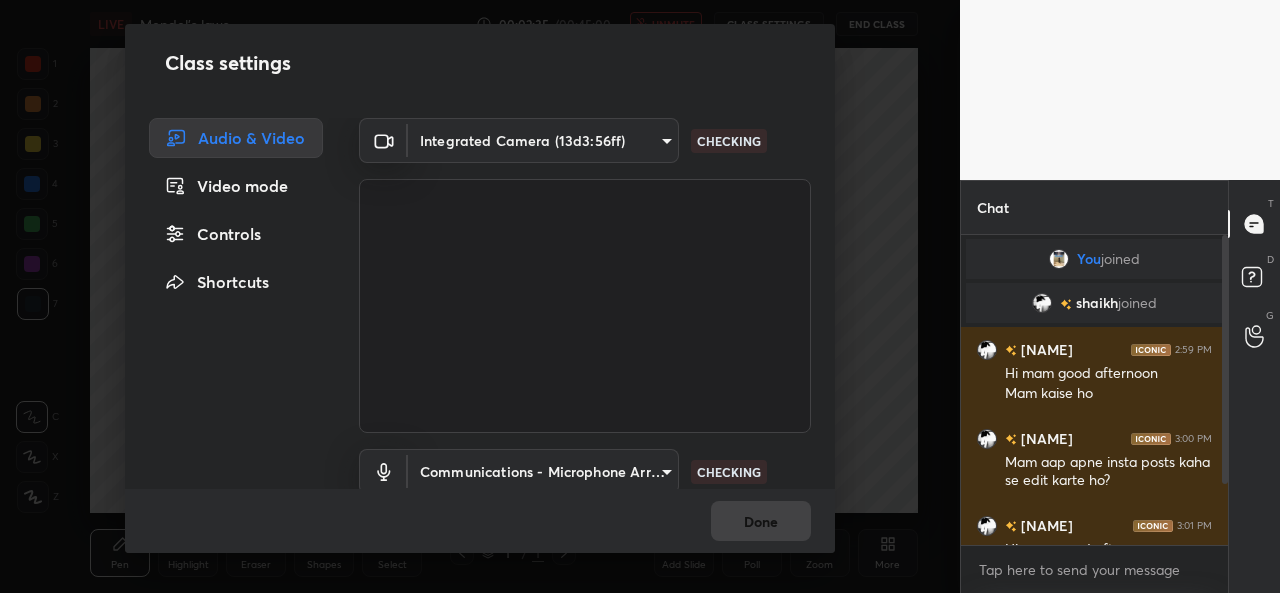 click on "Done" at bounding box center (480, 521) 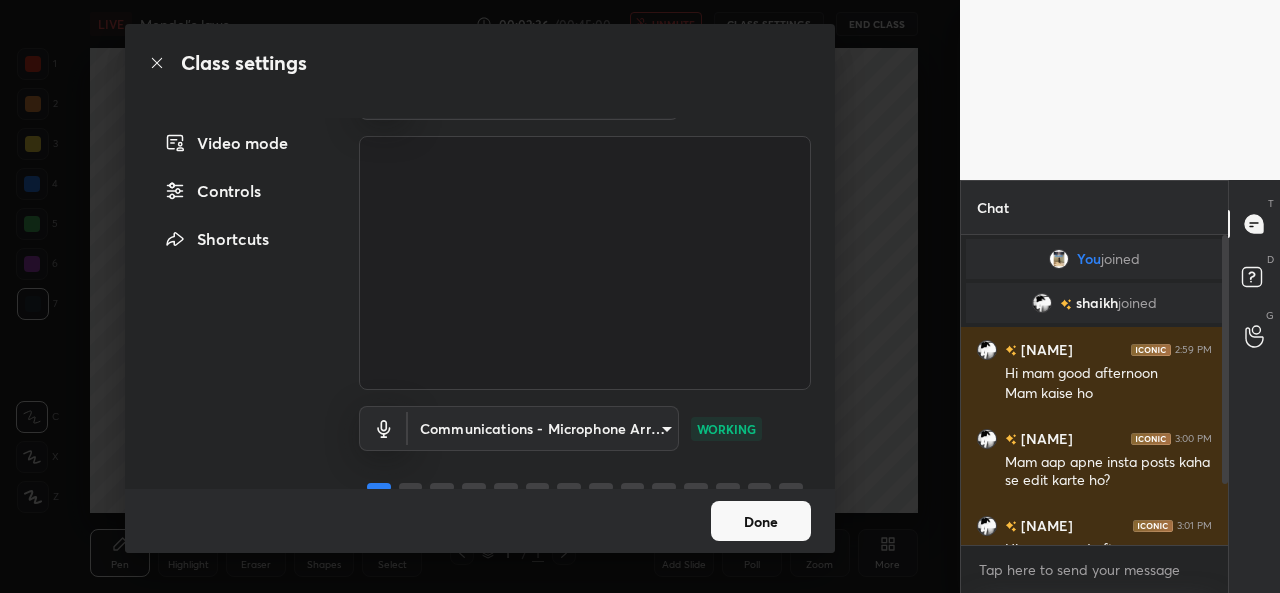 scroll, scrollTop: 82, scrollLeft: 0, axis: vertical 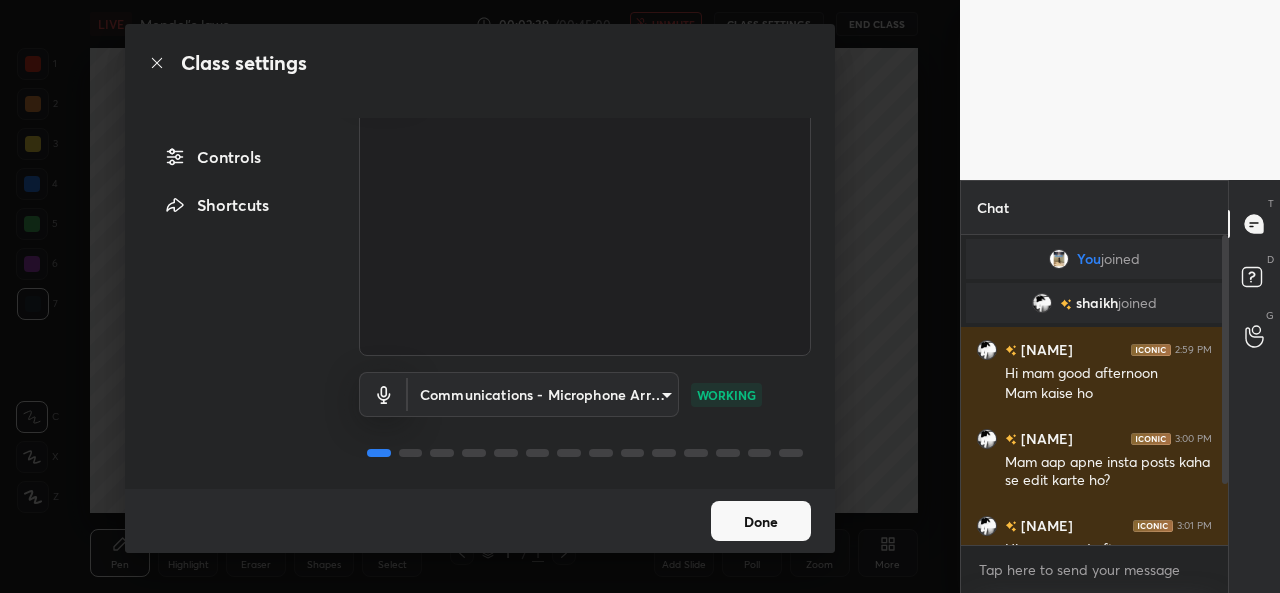 drag, startPoint x: 835, startPoint y: 345, endPoint x: 832, endPoint y: 289, distance: 56.0803 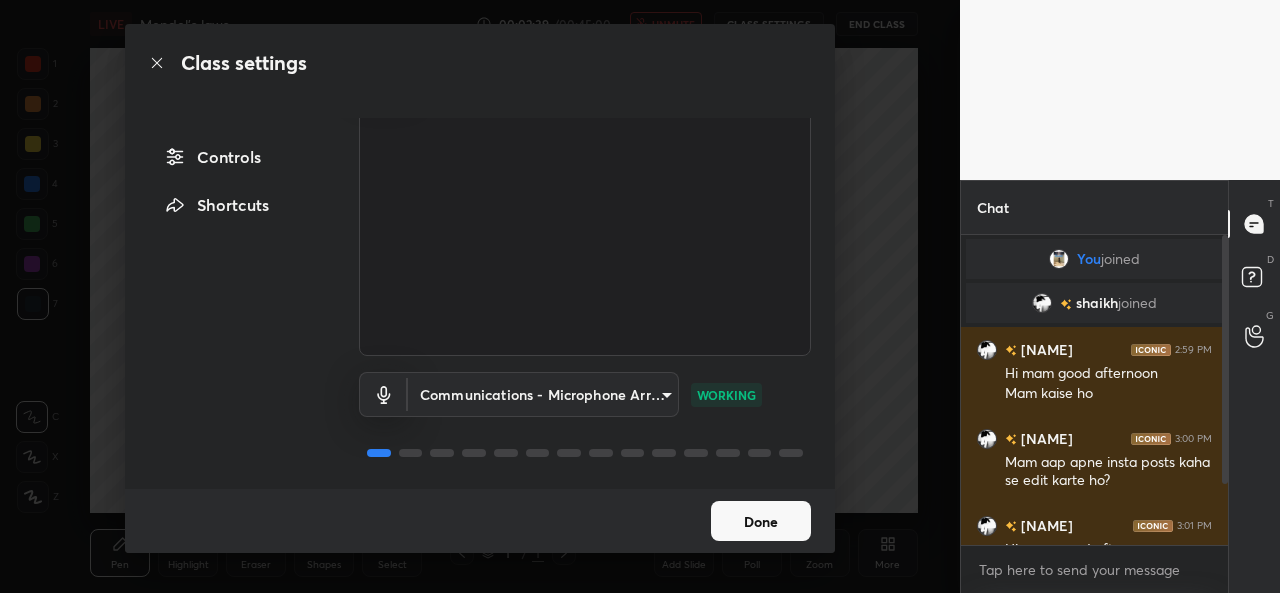 click on "Class settings Audio & Video Video mode Controls Shortcuts Integrated Camera (13d3:56ff) 9e49c1d1db936a76be41fc7825413e291275c4768a8dee1baf46790c4194877d WORKING Communications - Microphone Array (Intel® Smart Sound Technology for Digital Microphones) communications WORKING Done" at bounding box center (480, 296) 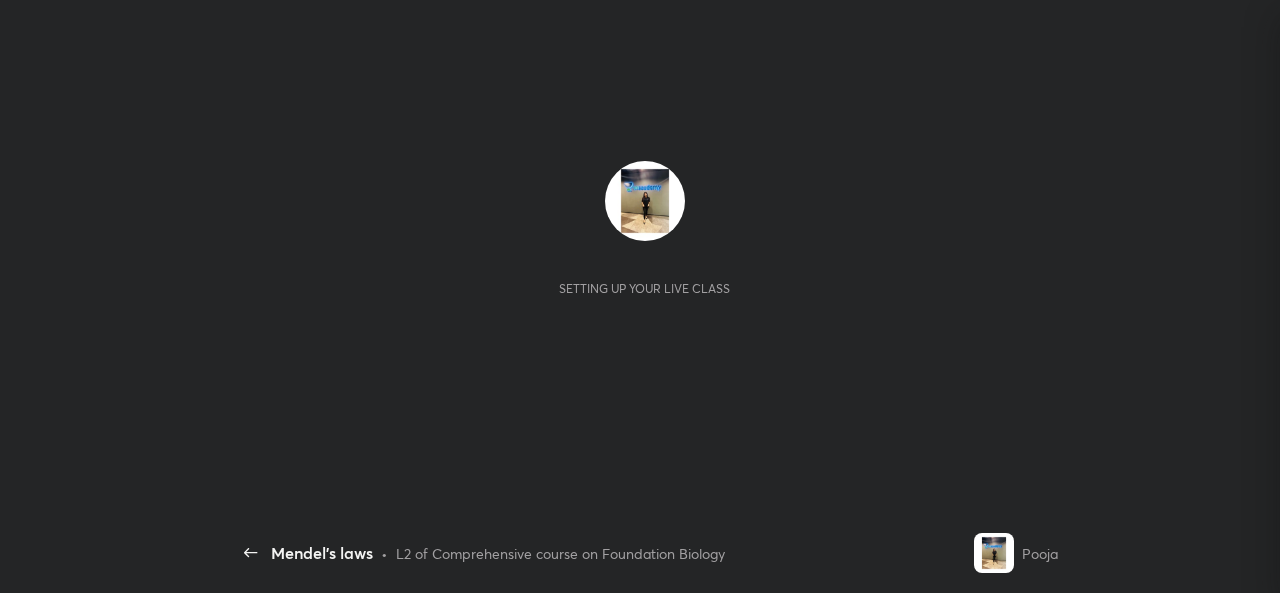 scroll, scrollTop: 0, scrollLeft: 0, axis: both 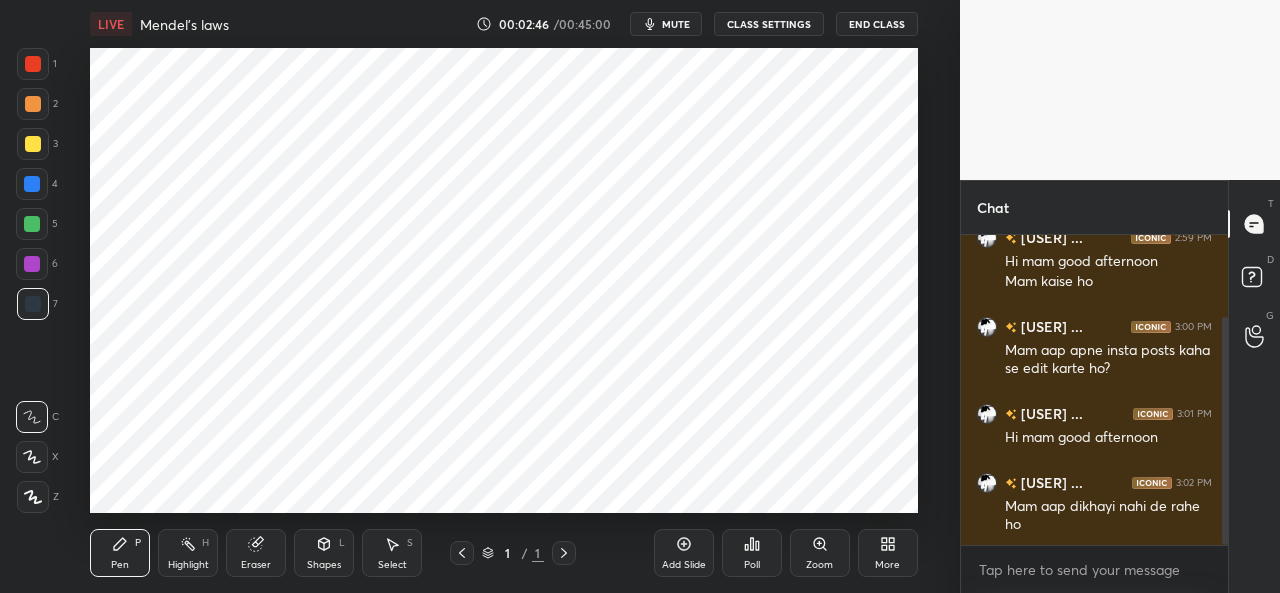 click on "mute" at bounding box center (666, 24) 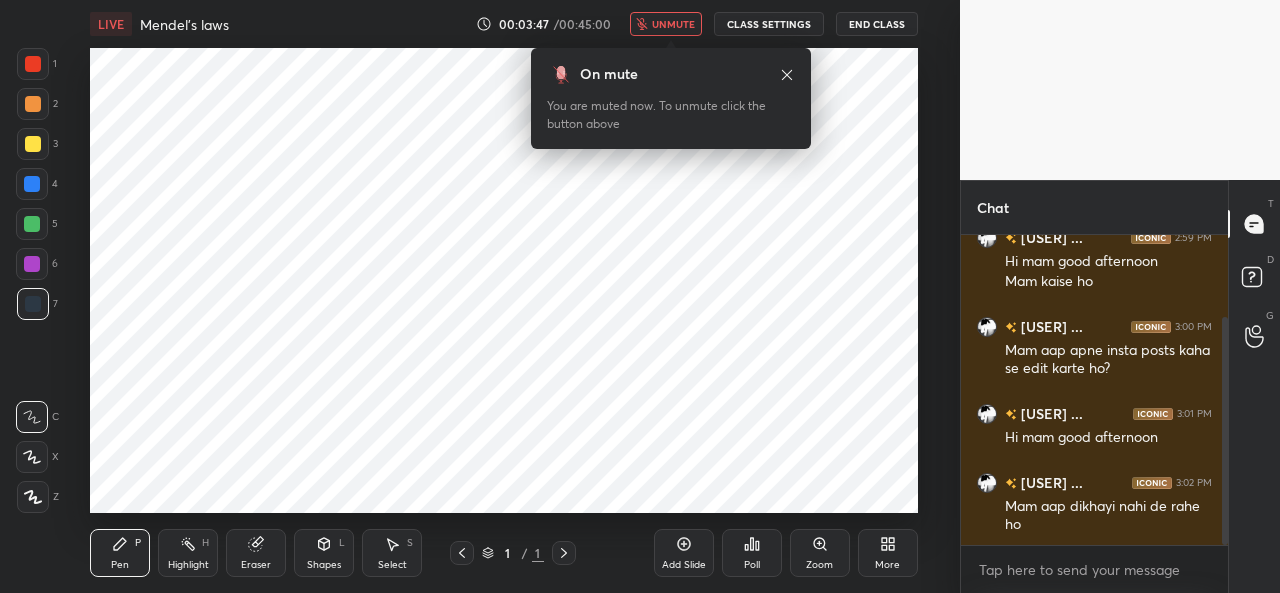 drag, startPoint x: 1228, startPoint y: 355, endPoint x: 1230, endPoint y: 279, distance: 76.02631 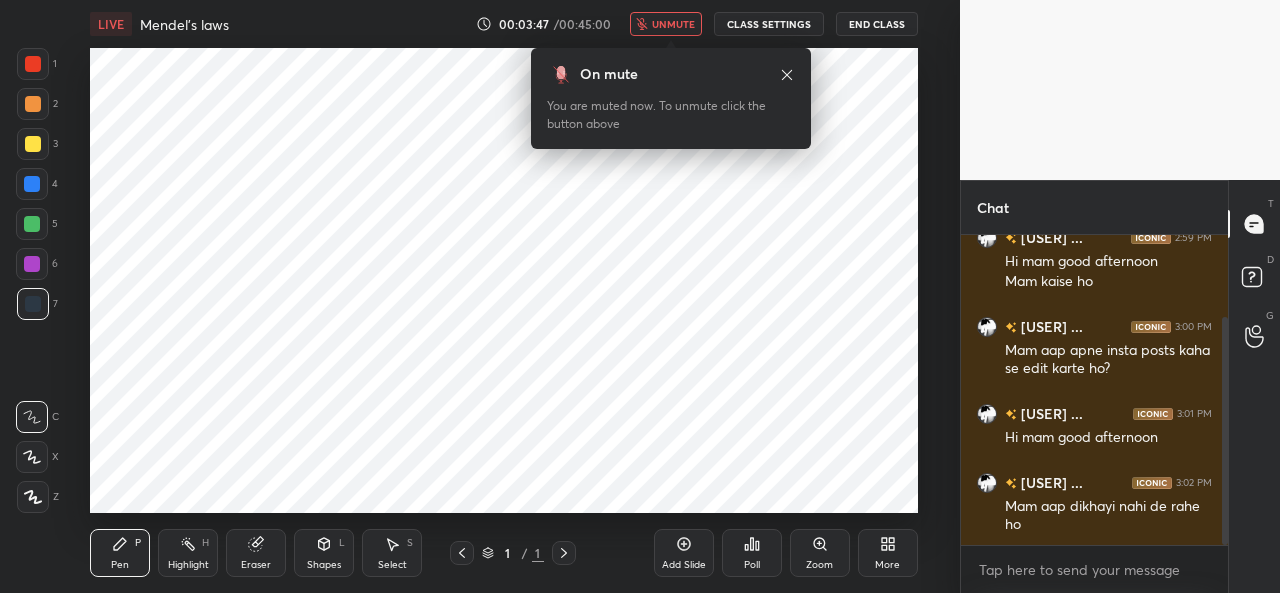 click on "T Messages (T) D Doubts (D) G Raise Hand (G)" at bounding box center (1254, 386) 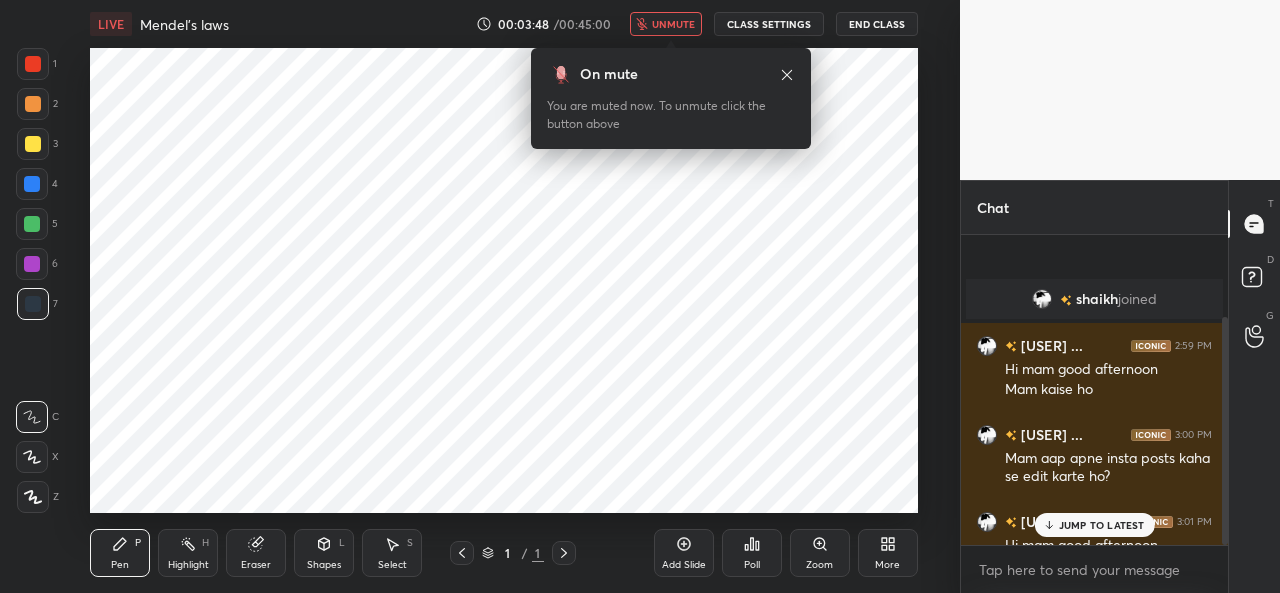 scroll, scrollTop: 112, scrollLeft: 0, axis: vertical 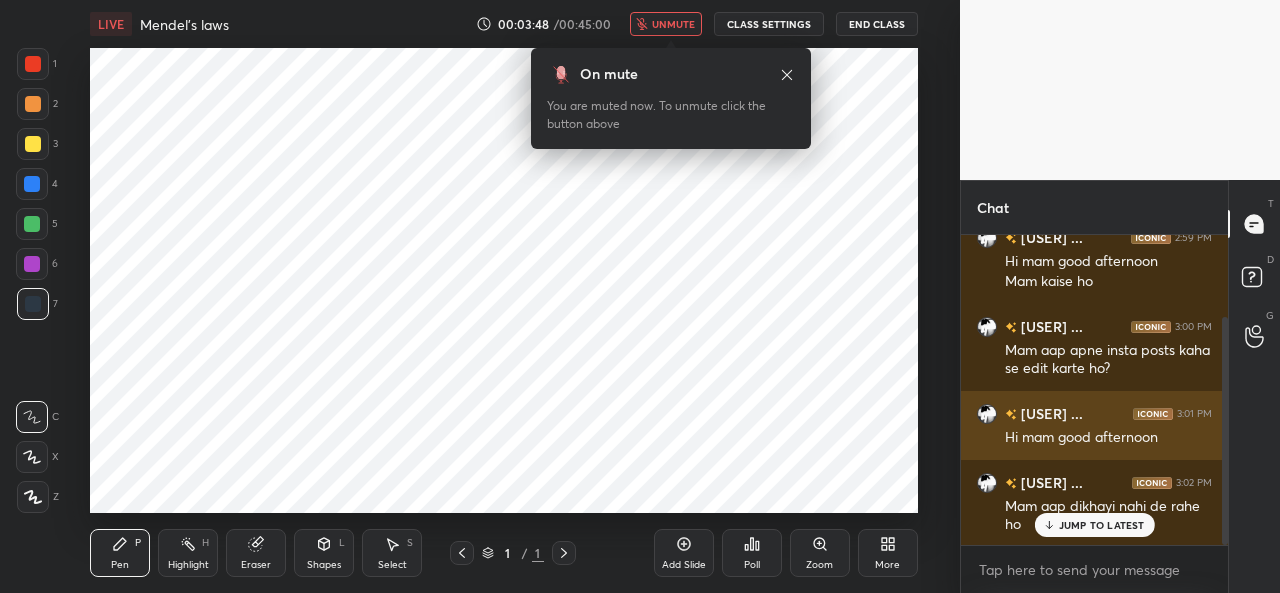 drag, startPoint x: 1228, startPoint y: 310, endPoint x: 1142, endPoint y: 441, distance: 156.70673 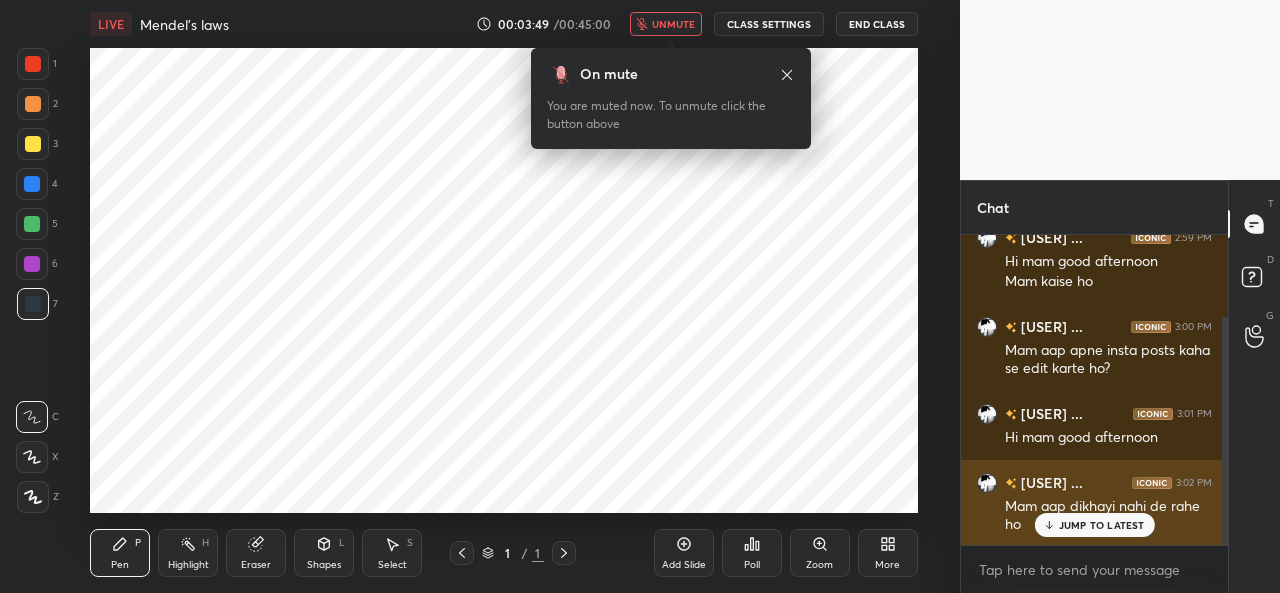 click on "JUMP TO LATEST" at bounding box center (1102, 525) 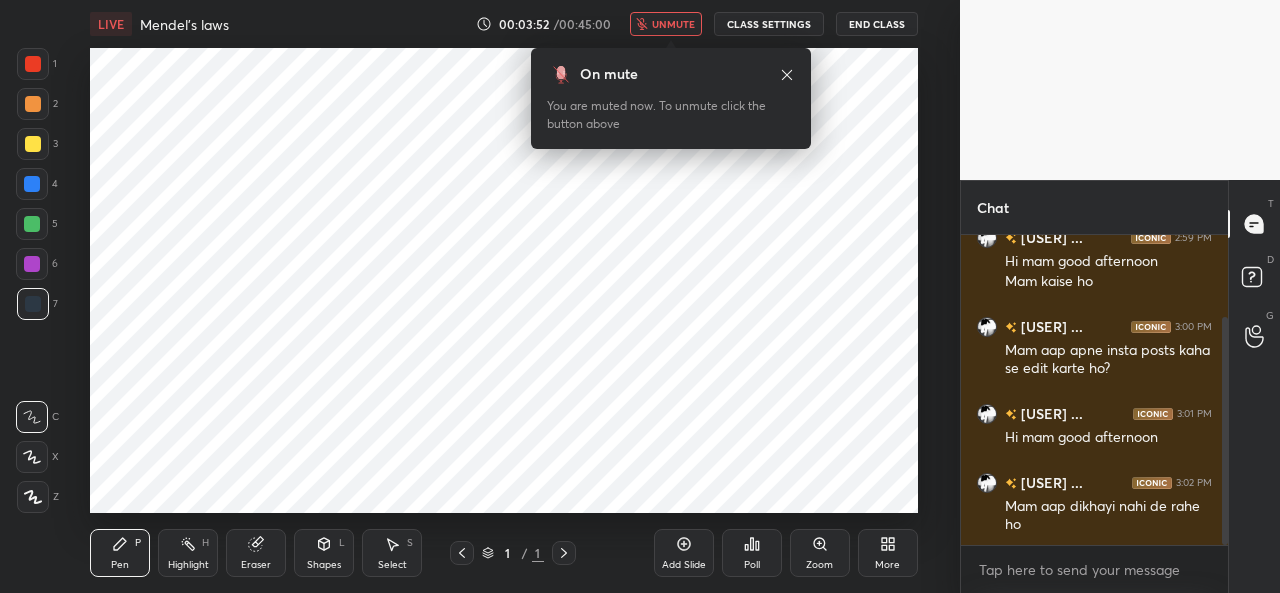 click 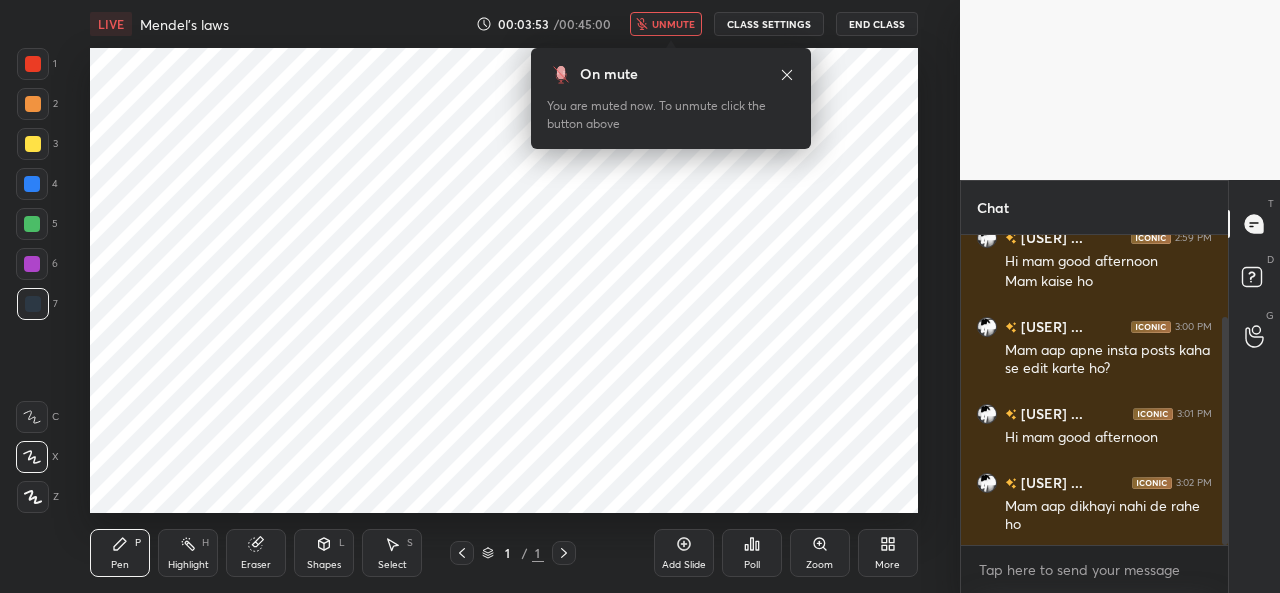 click at bounding box center (33, 497) 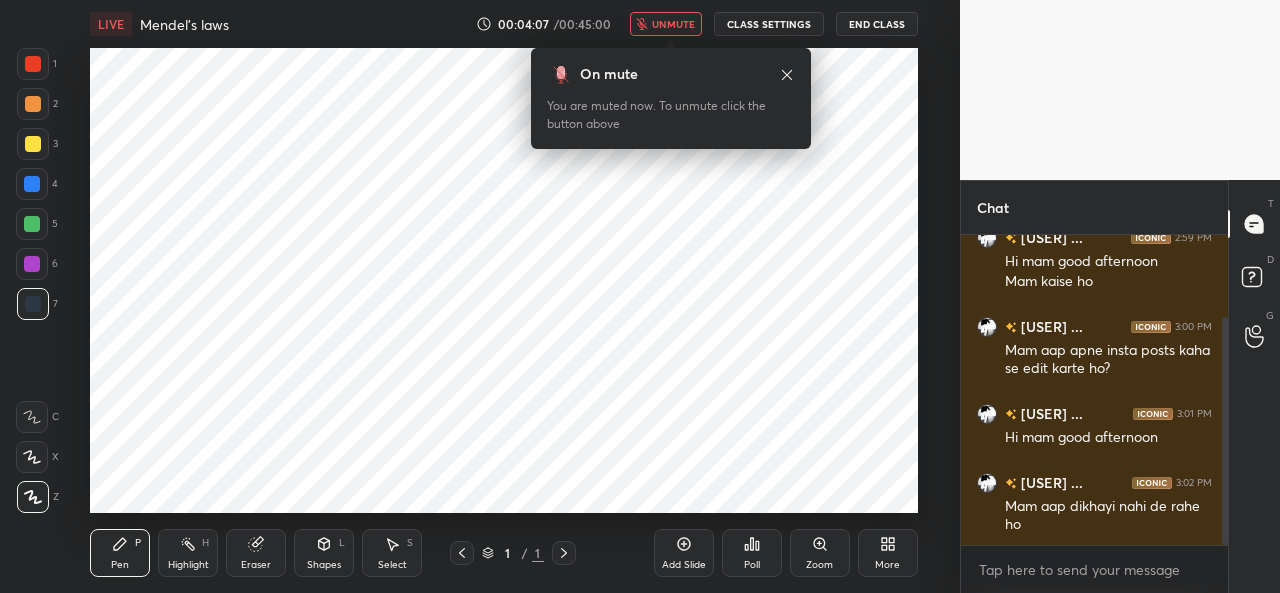 click 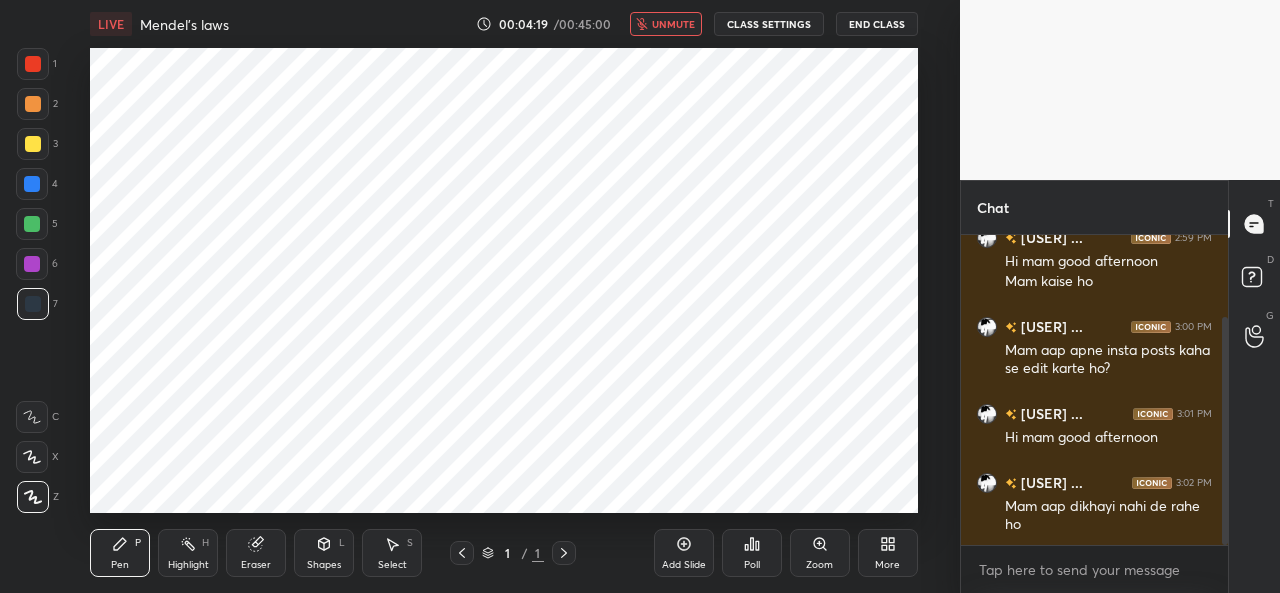 click on "More" at bounding box center (887, 565) 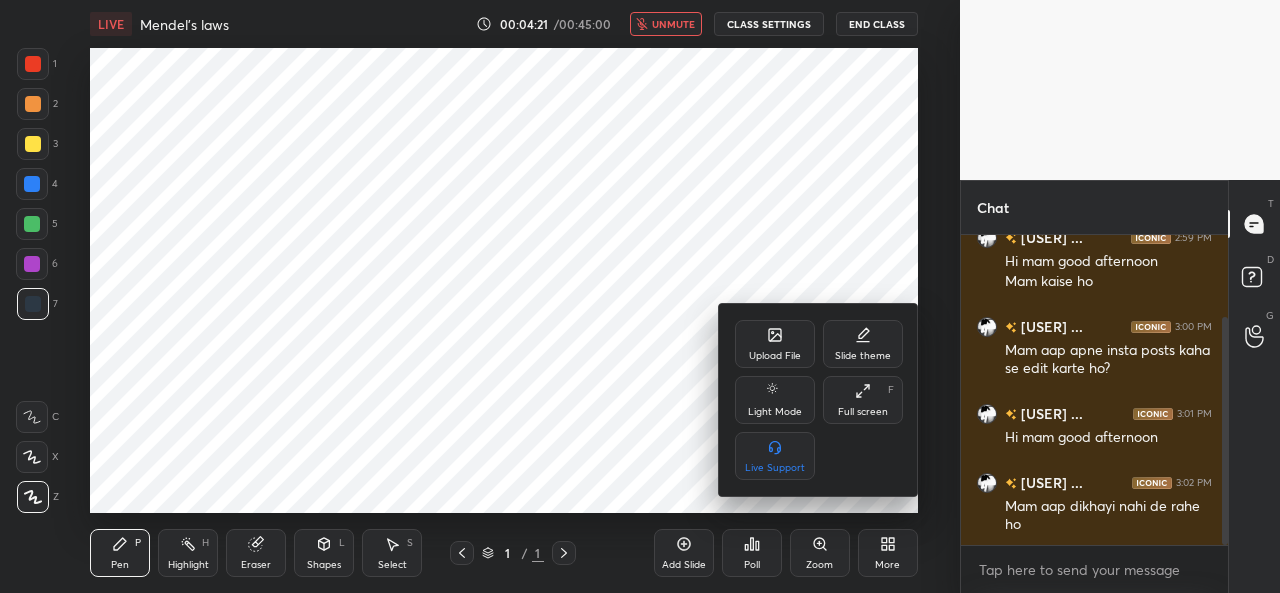 click at bounding box center (640, 296) 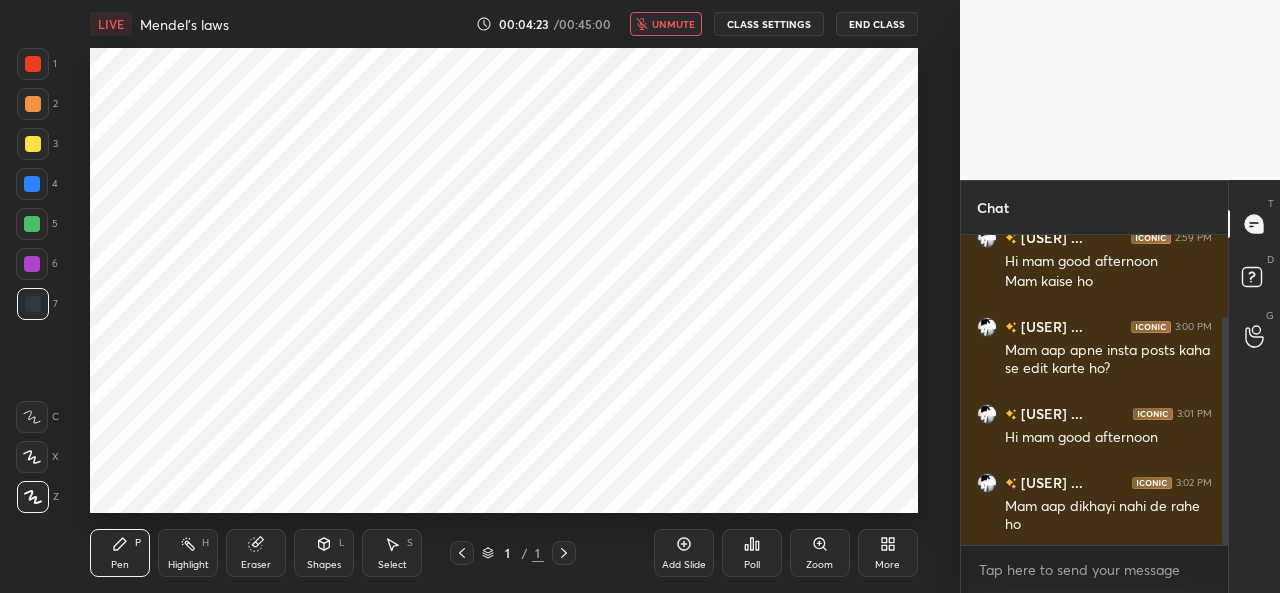click 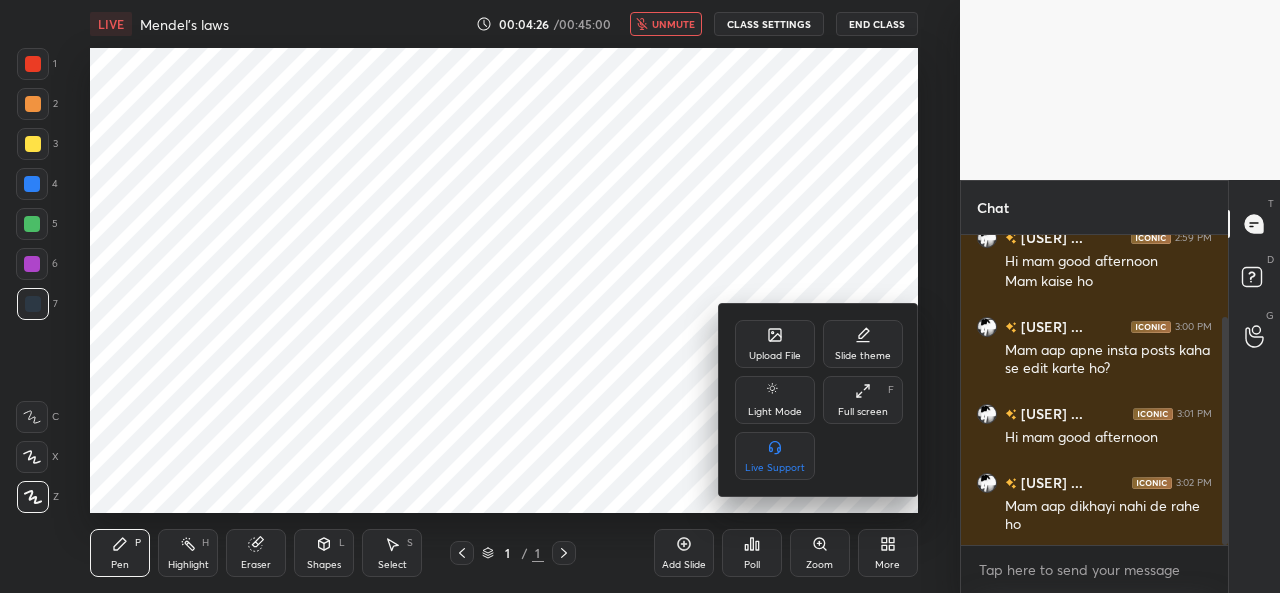 click at bounding box center [640, 296] 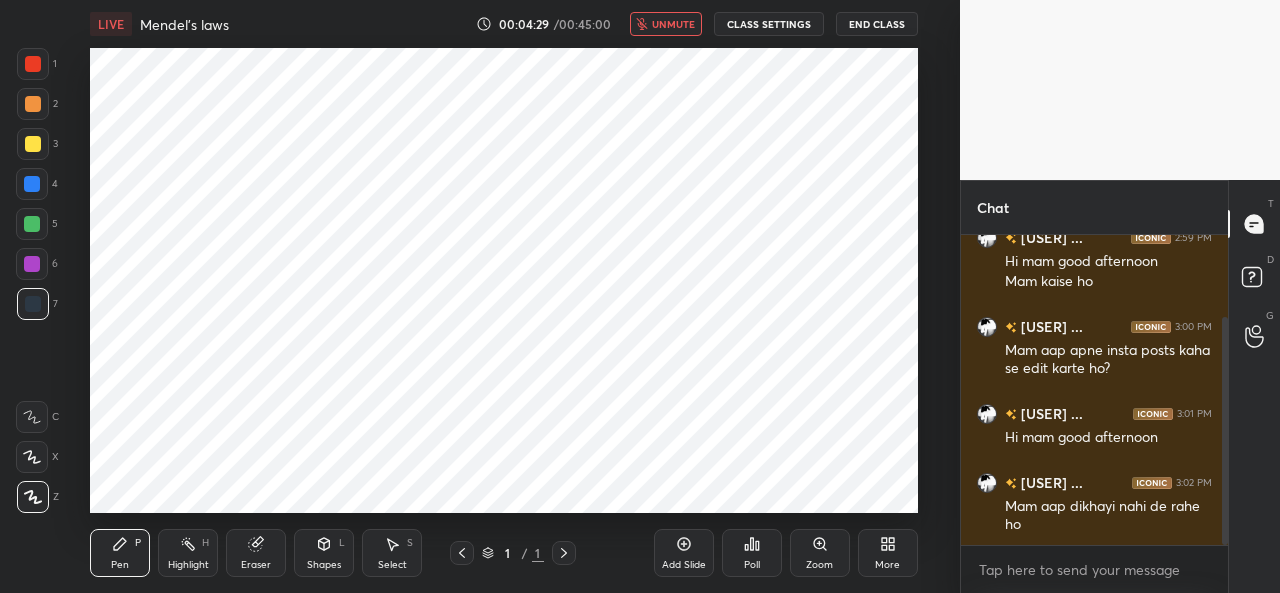 click on "Setting up your live class Poll for   secs No correct answer Start poll" at bounding box center [504, 280] 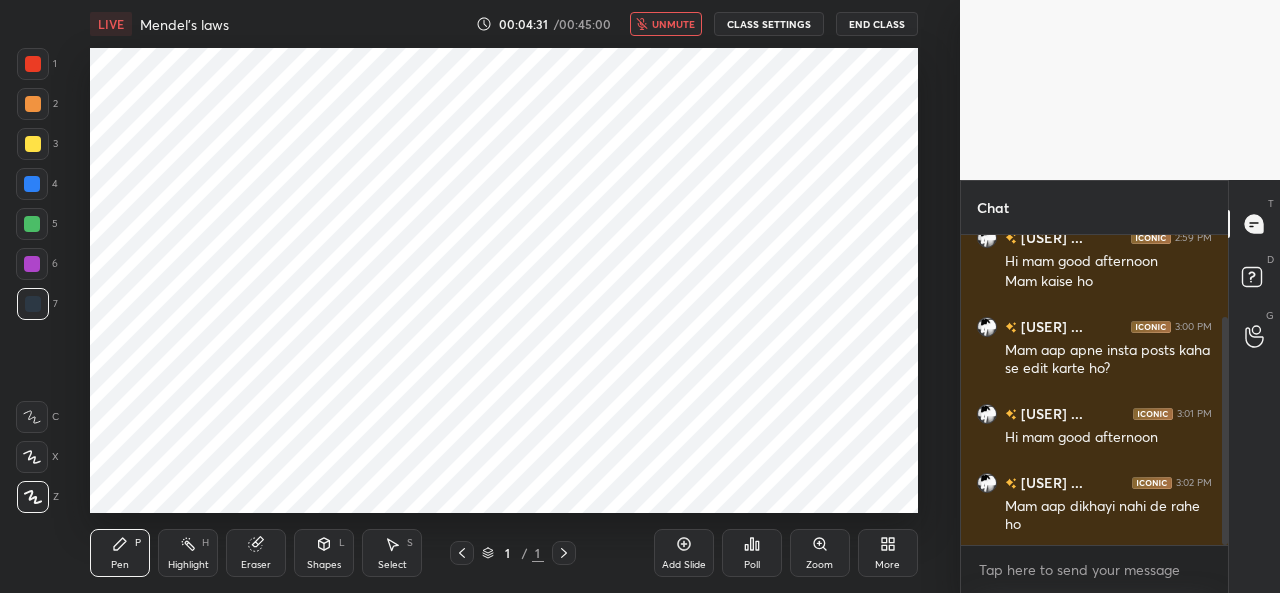 scroll, scrollTop: 263, scrollLeft: 261, axis: both 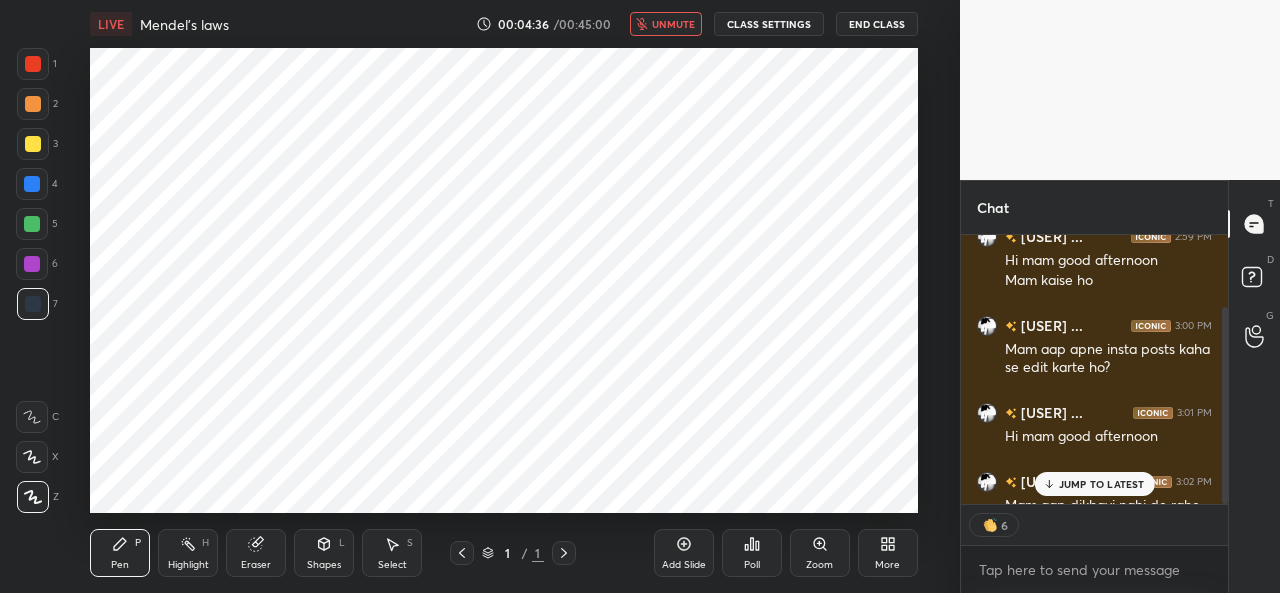 click on "JUMP TO LATEST" at bounding box center [1102, 484] 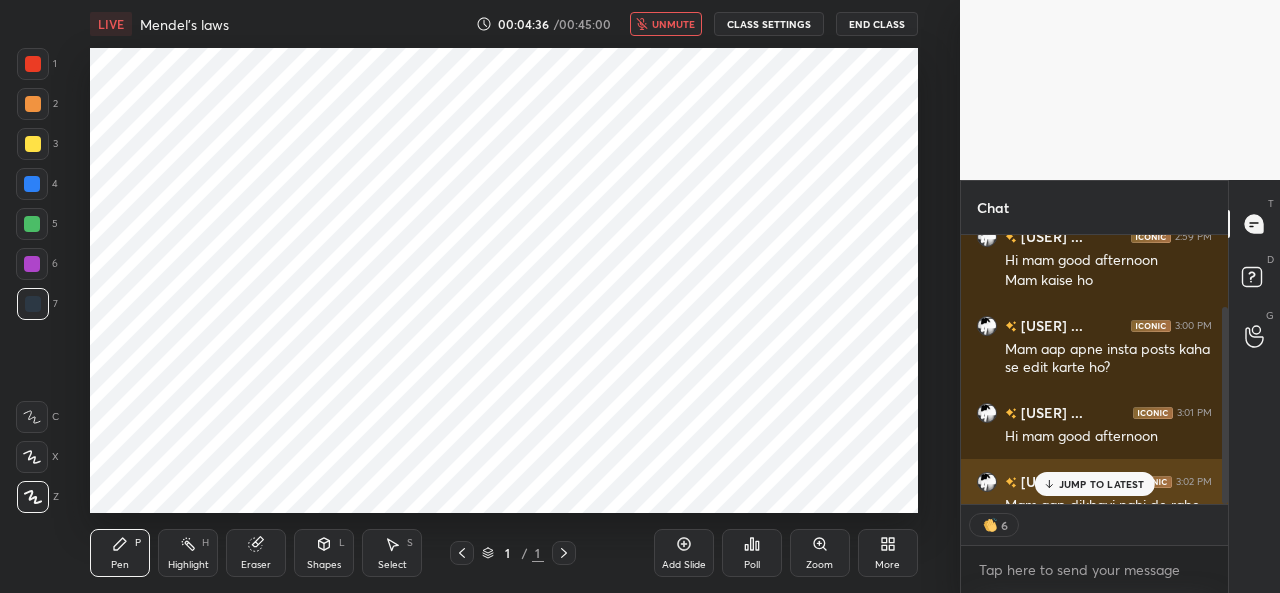 scroll, scrollTop: 154, scrollLeft: 0, axis: vertical 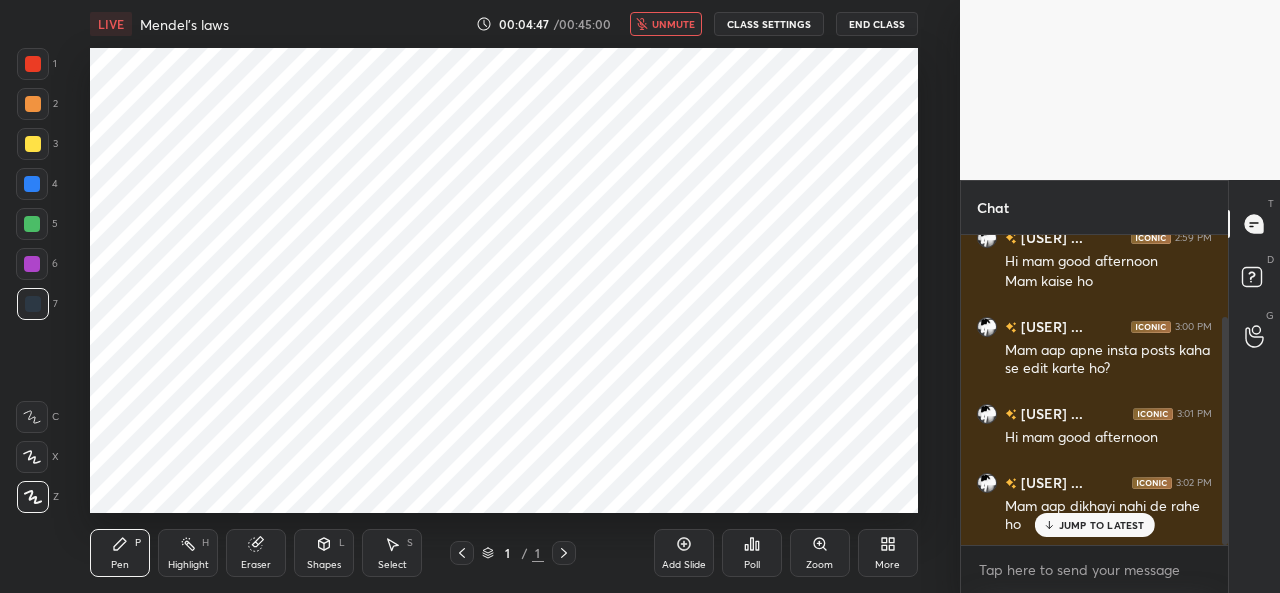 drag, startPoint x: 1108, startPoint y: 524, endPoint x: 1086, endPoint y: 519, distance: 22.561028 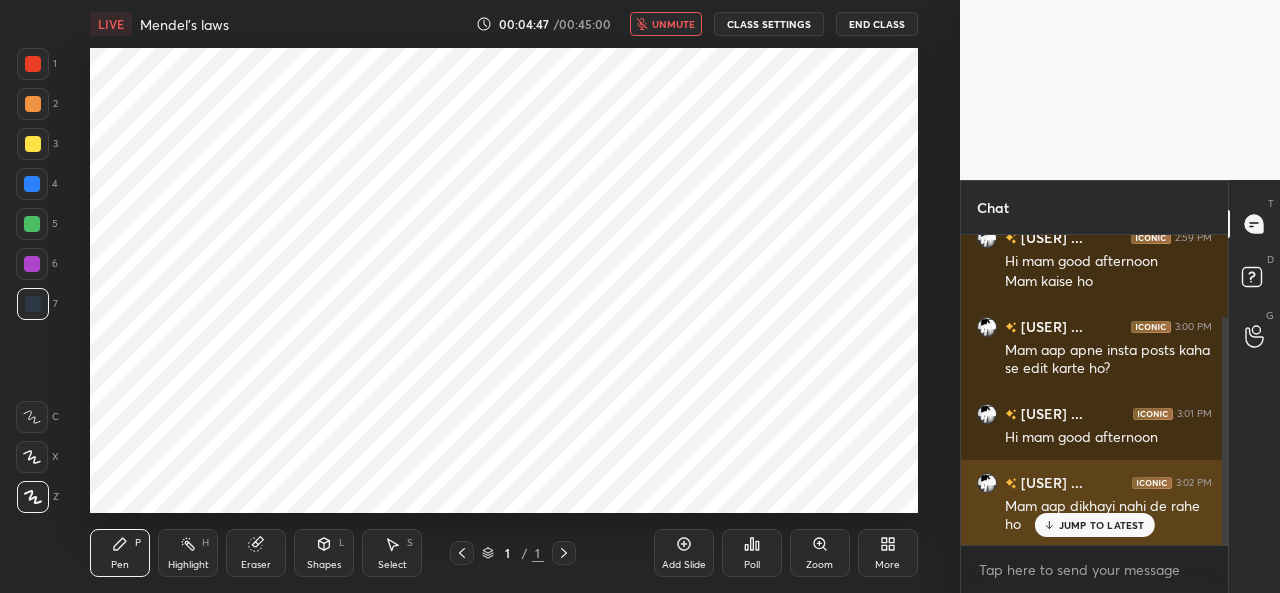 click on "JUMP TO LATEST" at bounding box center (1102, 525) 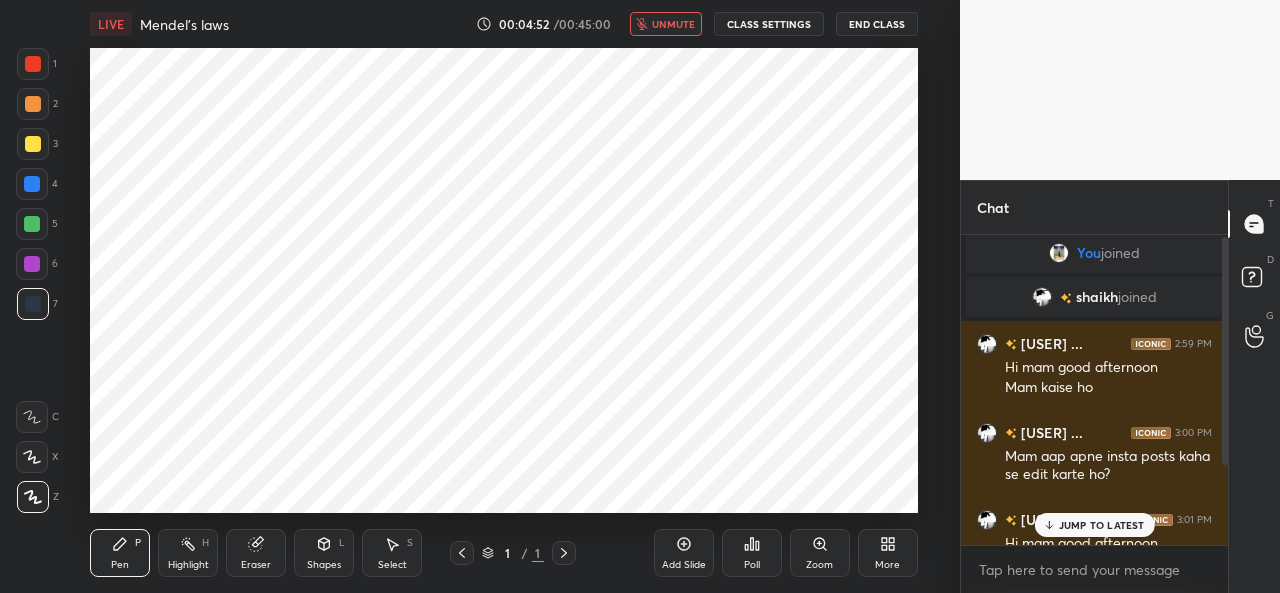 scroll, scrollTop: 0, scrollLeft: 0, axis: both 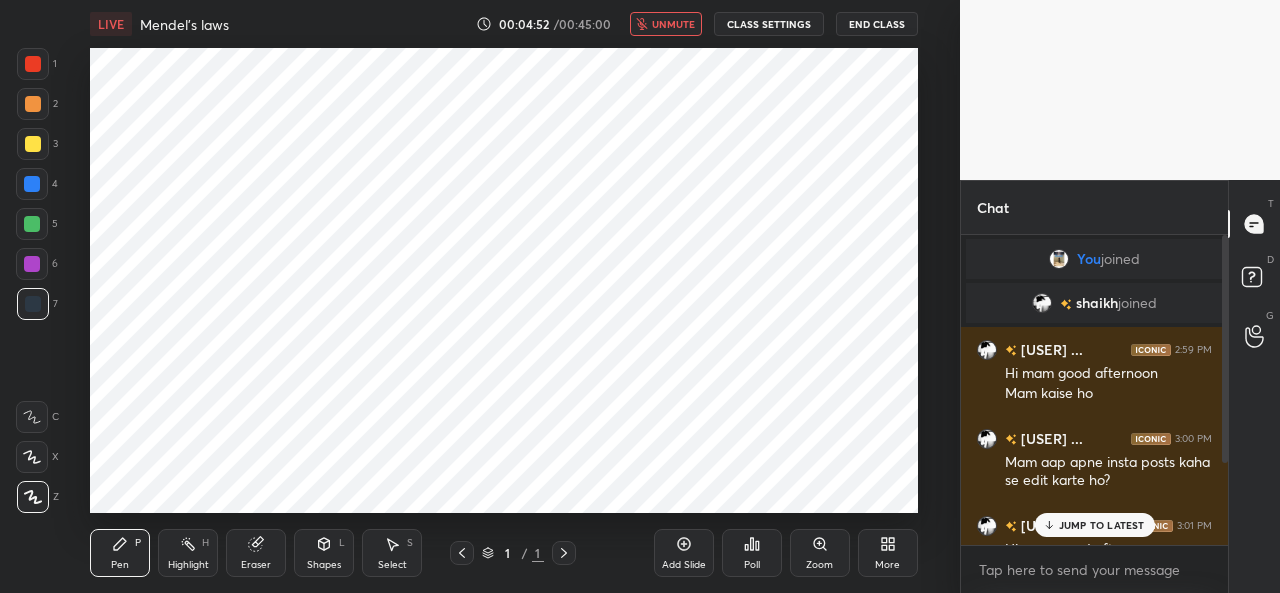 drag, startPoint x: 1226, startPoint y: 313, endPoint x: 1228, endPoint y: 271, distance: 42.047592 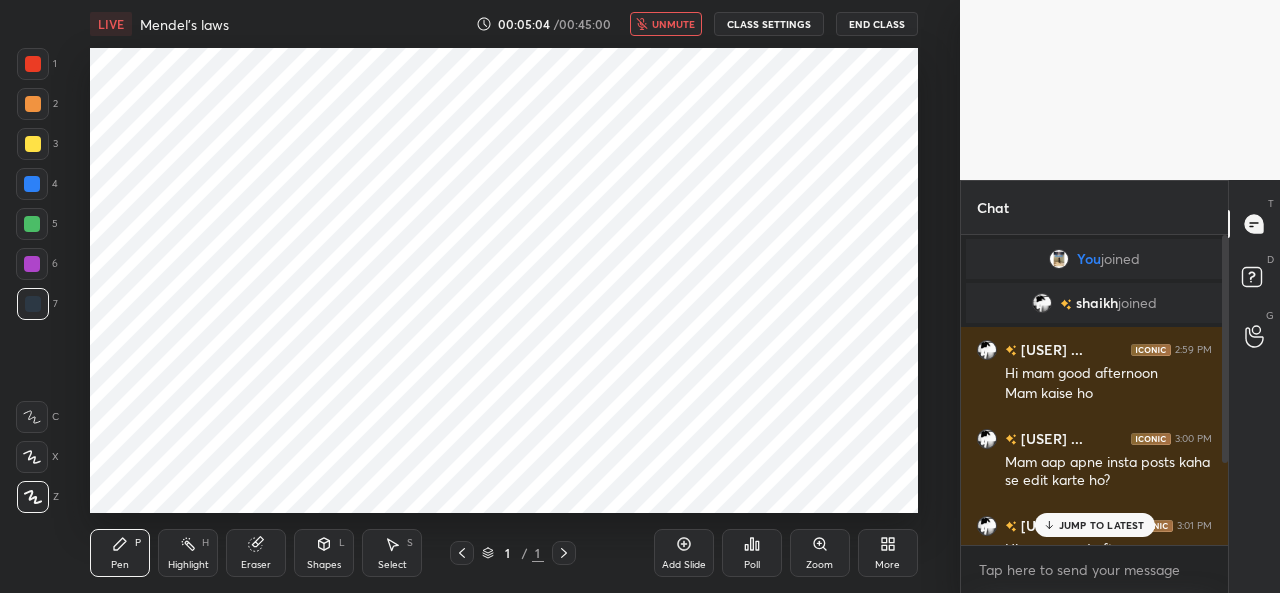 click on "End Class" at bounding box center [877, 24] 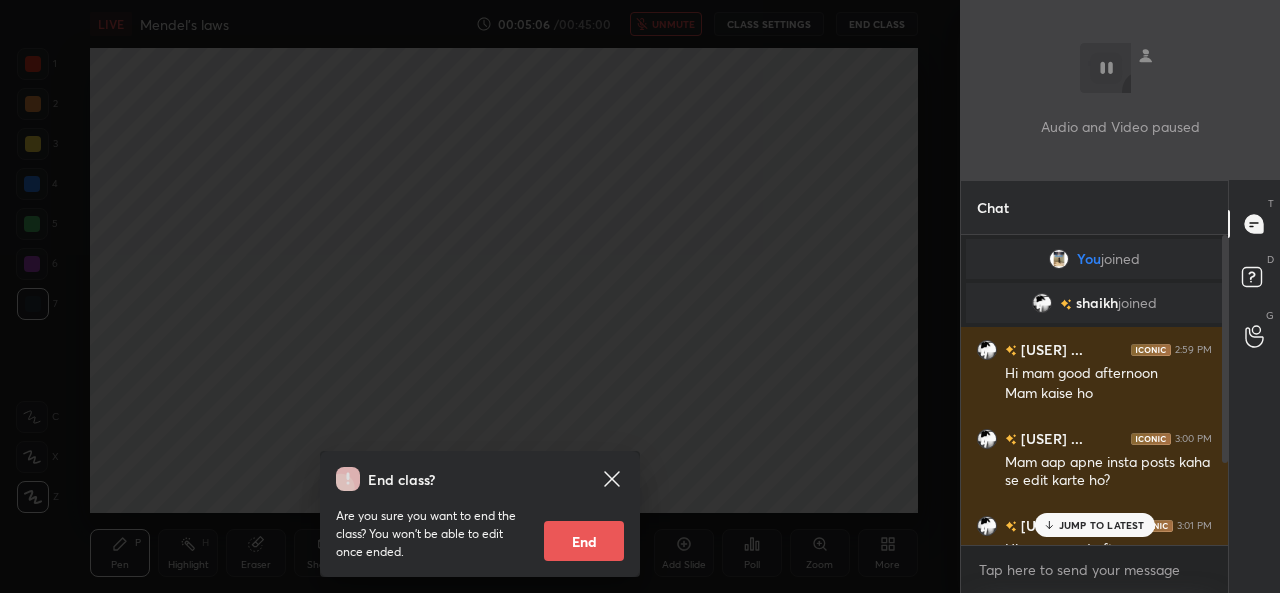 click on "End" at bounding box center (584, 541) 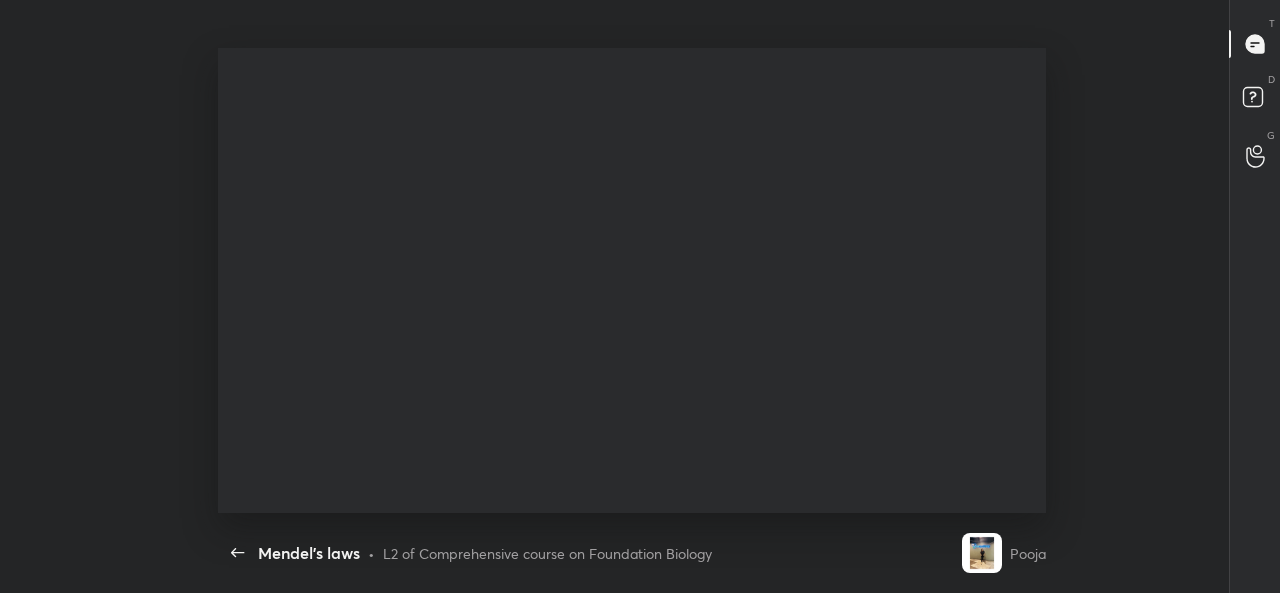 scroll, scrollTop: 99534, scrollLeft: 99050, axis: both 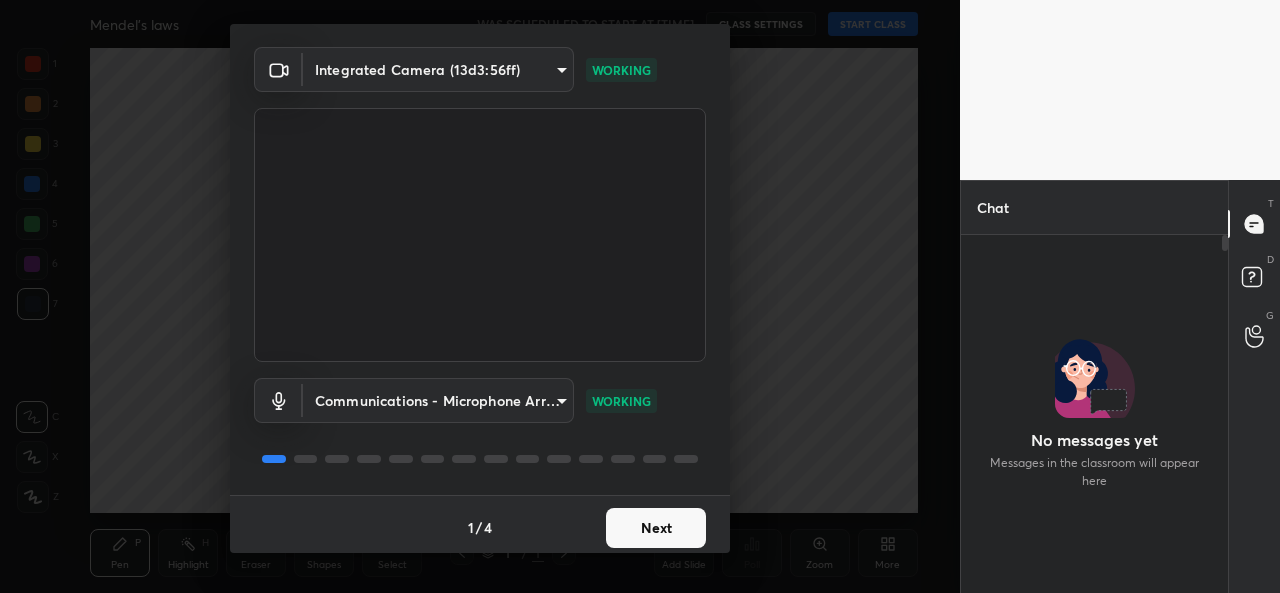 click on "Next" at bounding box center [656, 528] 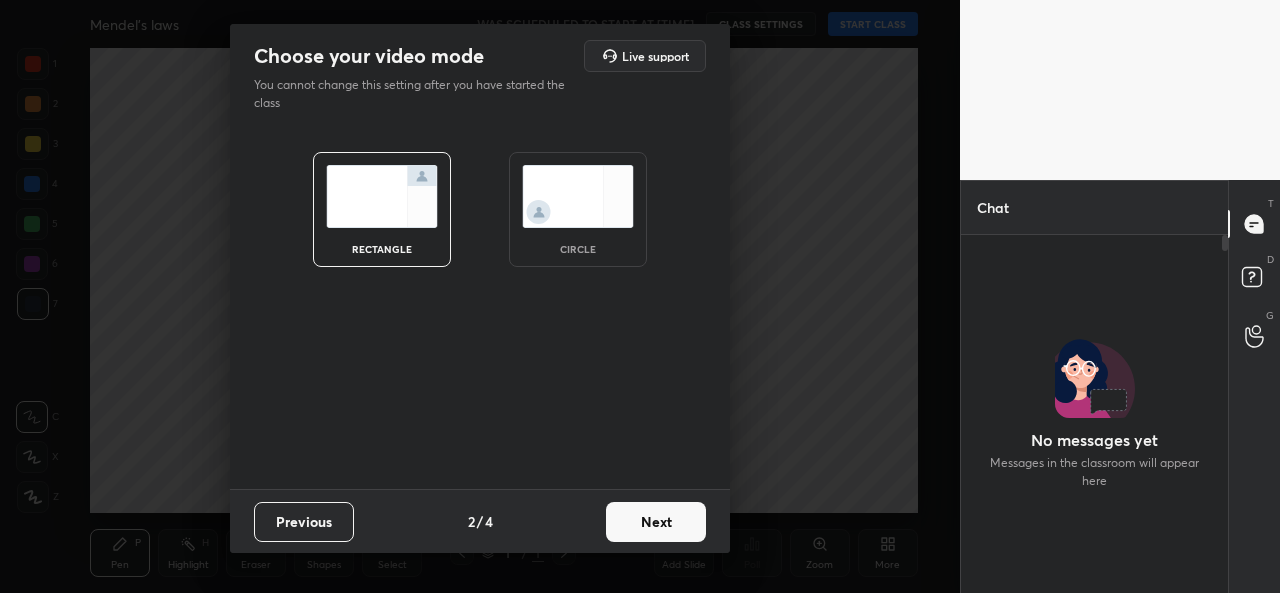 scroll, scrollTop: 0, scrollLeft: 0, axis: both 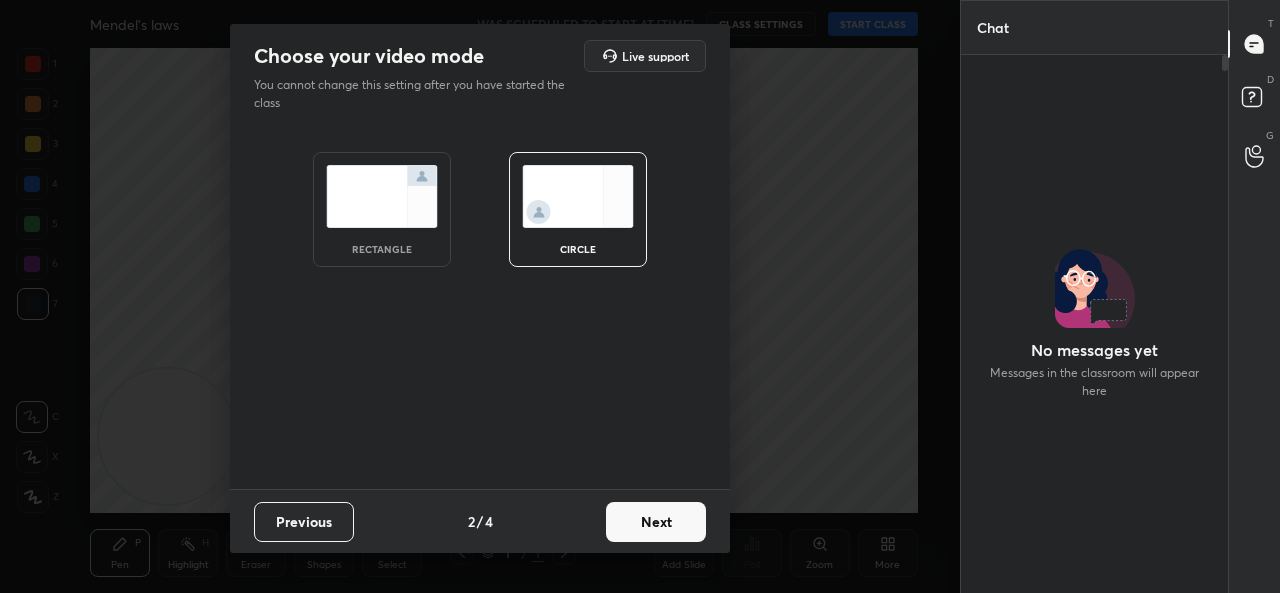 click on "Next" at bounding box center [656, 522] 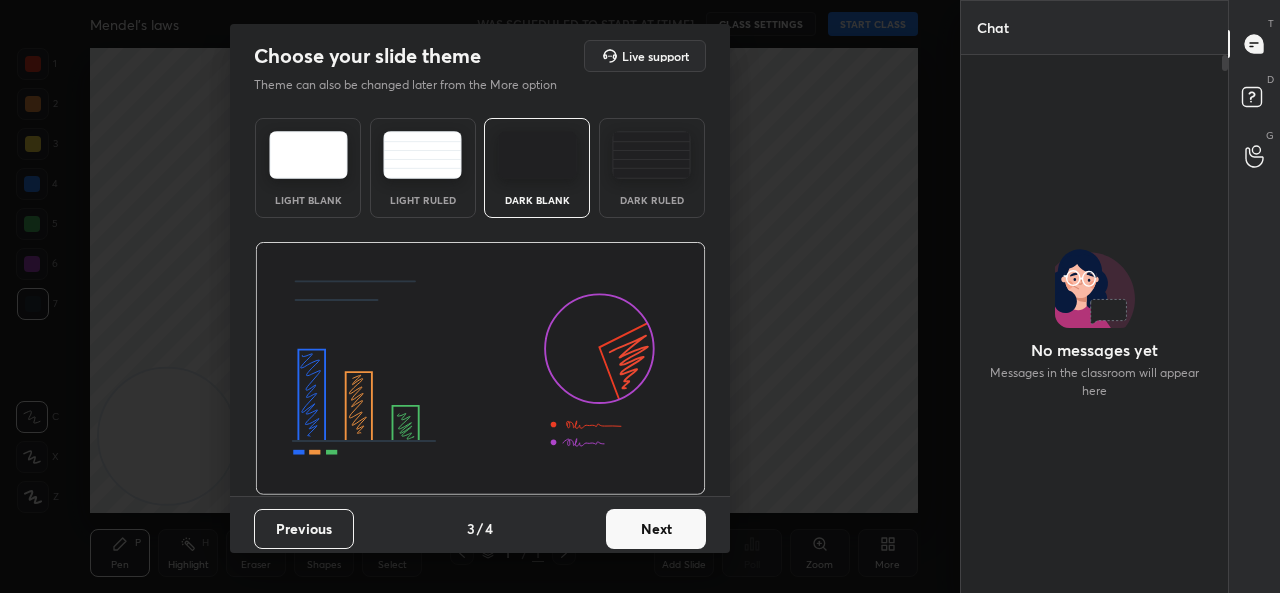 click on "Next" at bounding box center [656, 529] 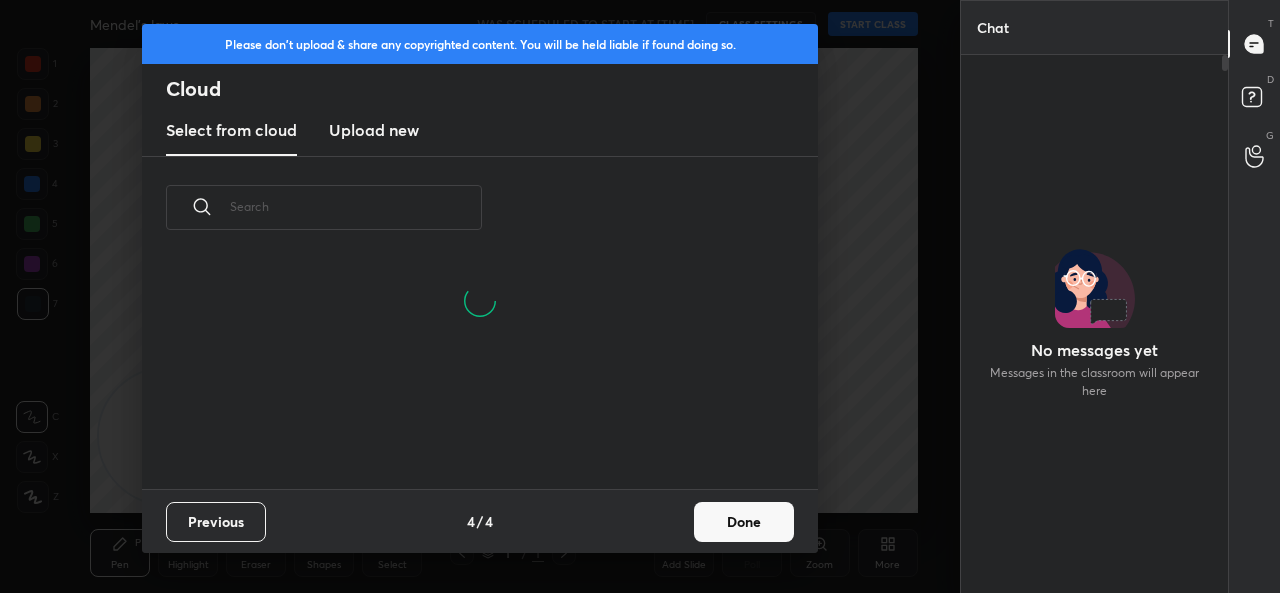 click on "Upload new" at bounding box center (374, 130) 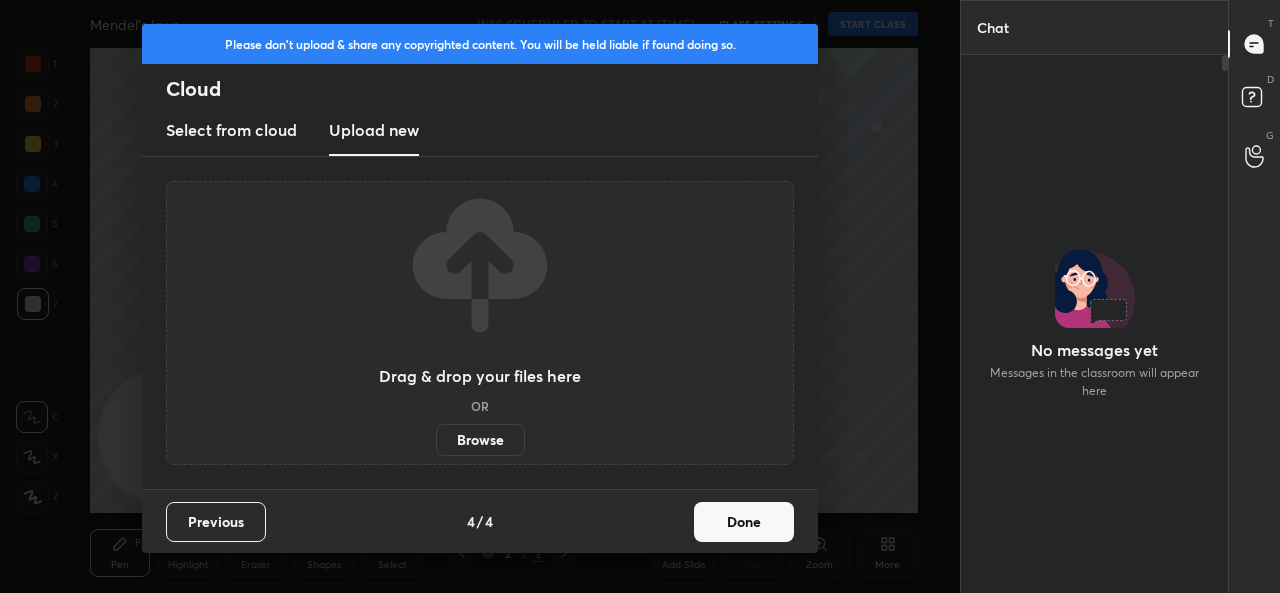 click on "Browse" at bounding box center (480, 440) 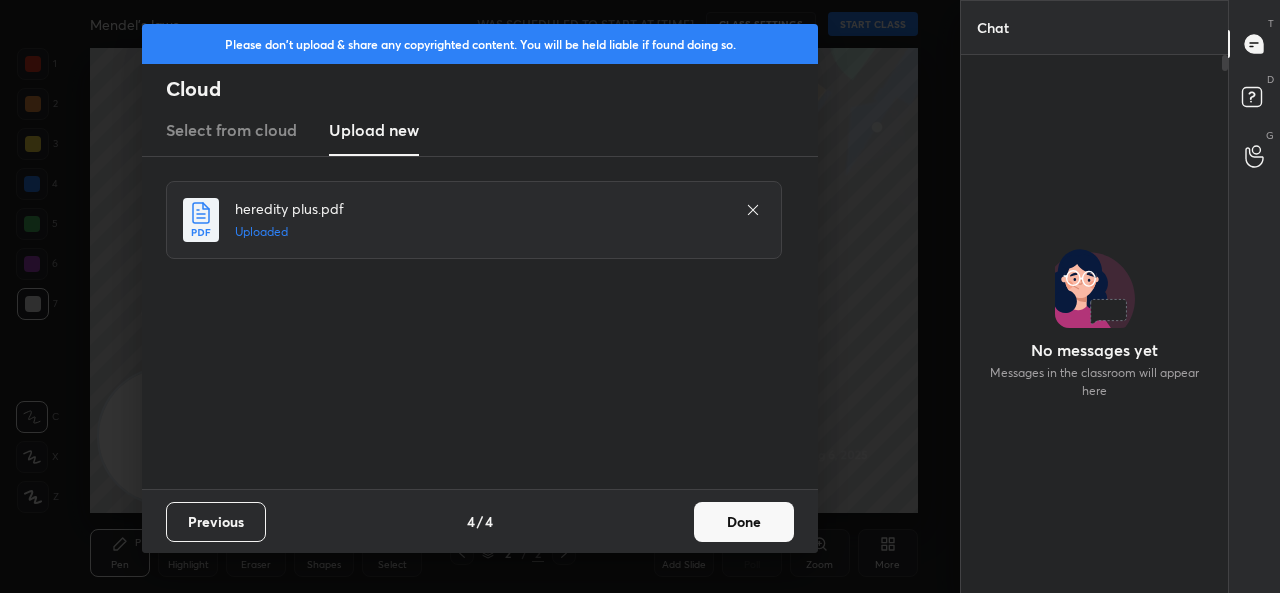 click on "Done" at bounding box center [744, 522] 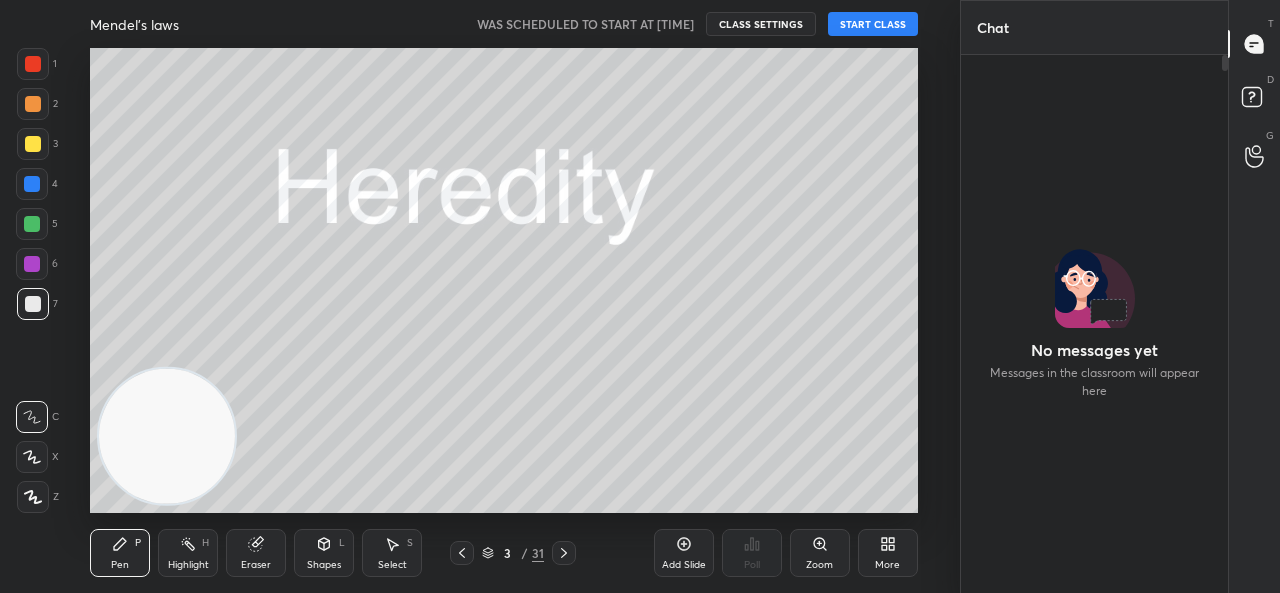 scroll, scrollTop: 484, scrollLeft: 261, axis: both 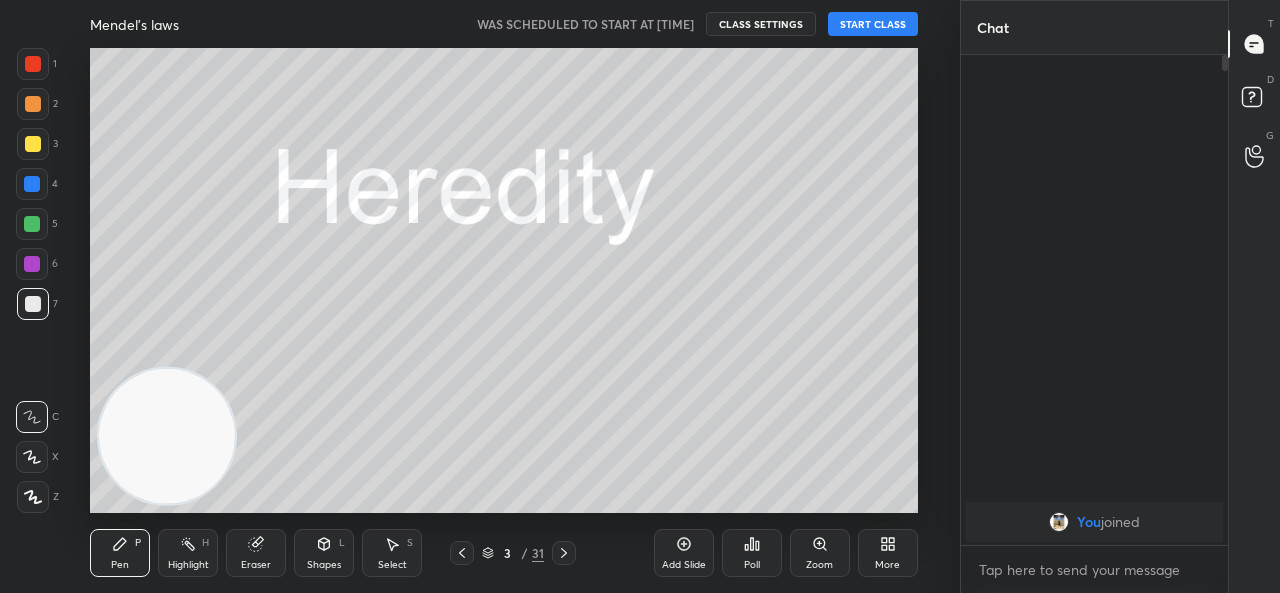 click on "START CLASS" at bounding box center [873, 24] 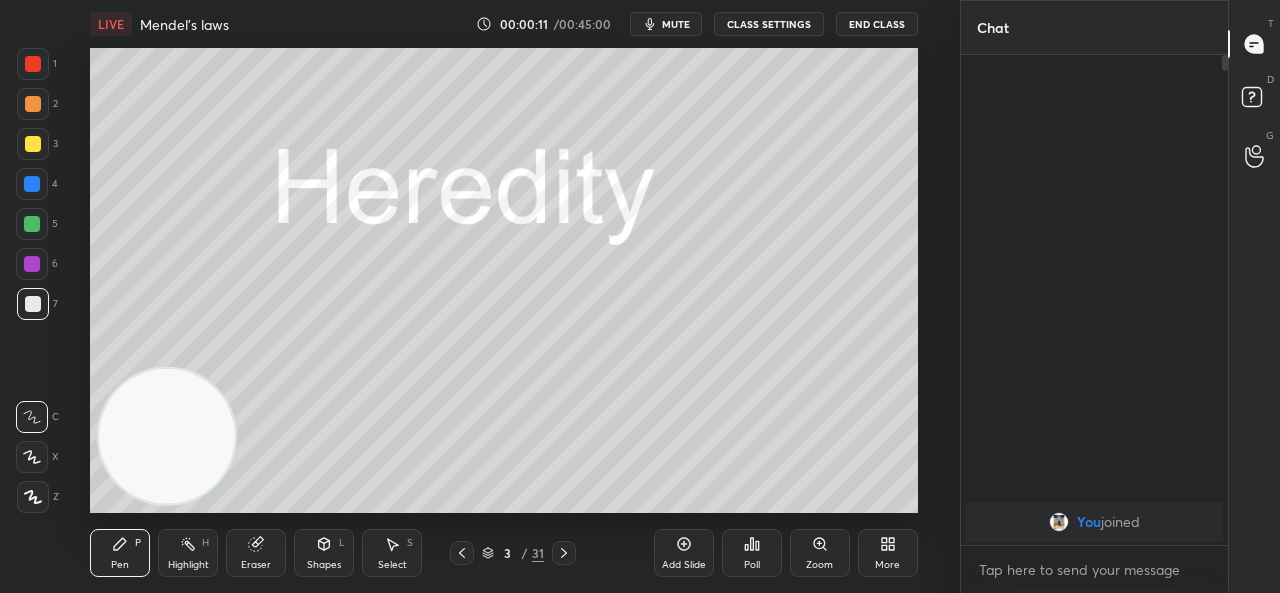 click at bounding box center (33, 144) 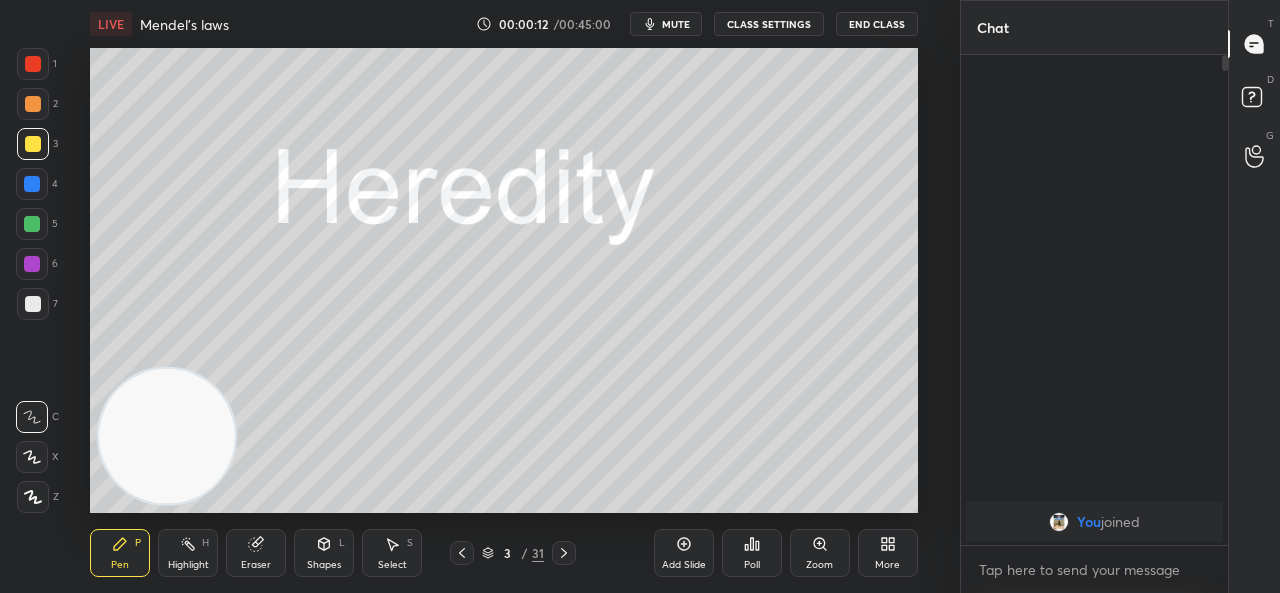 click 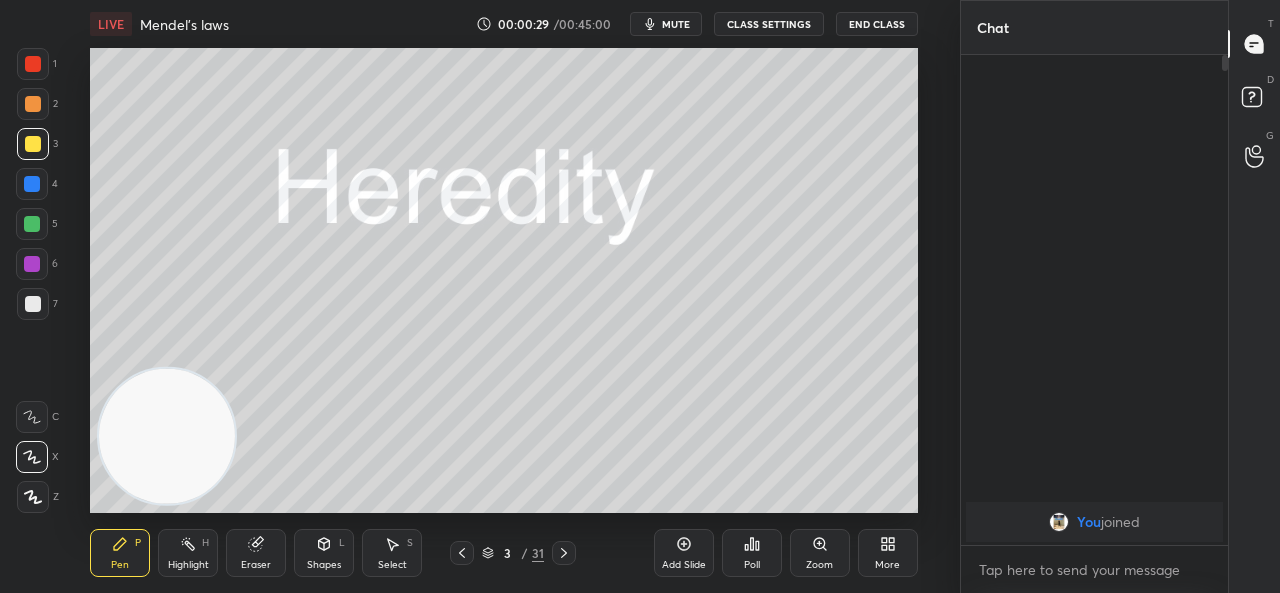 click at bounding box center (33, 304) 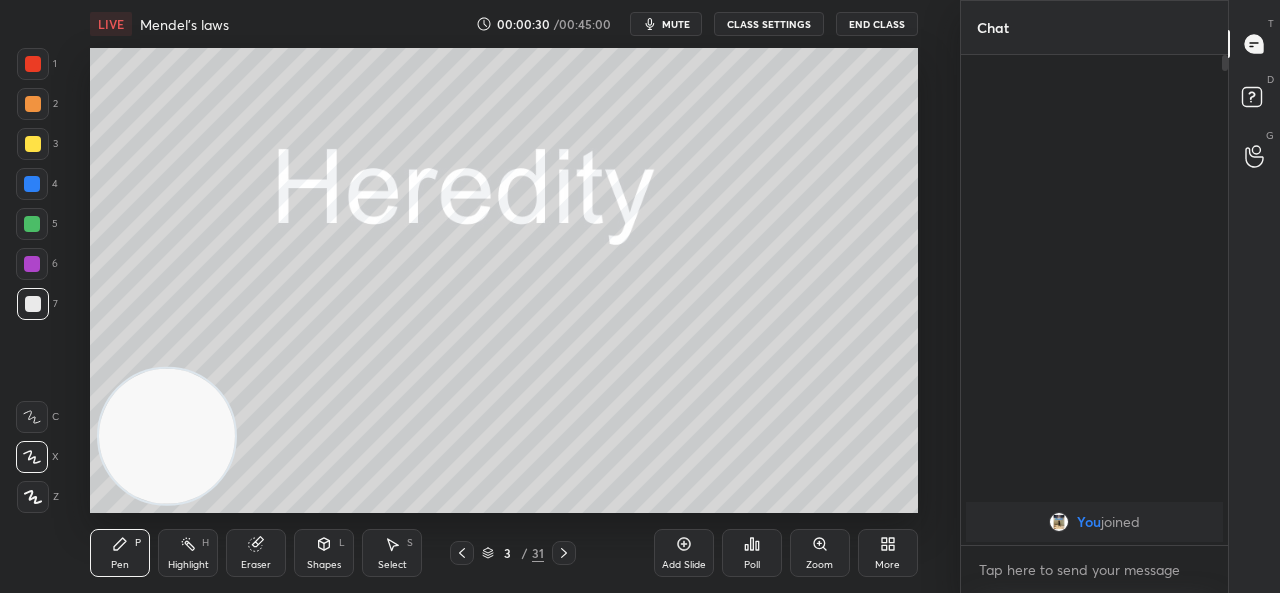 click at bounding box center [32, 264] 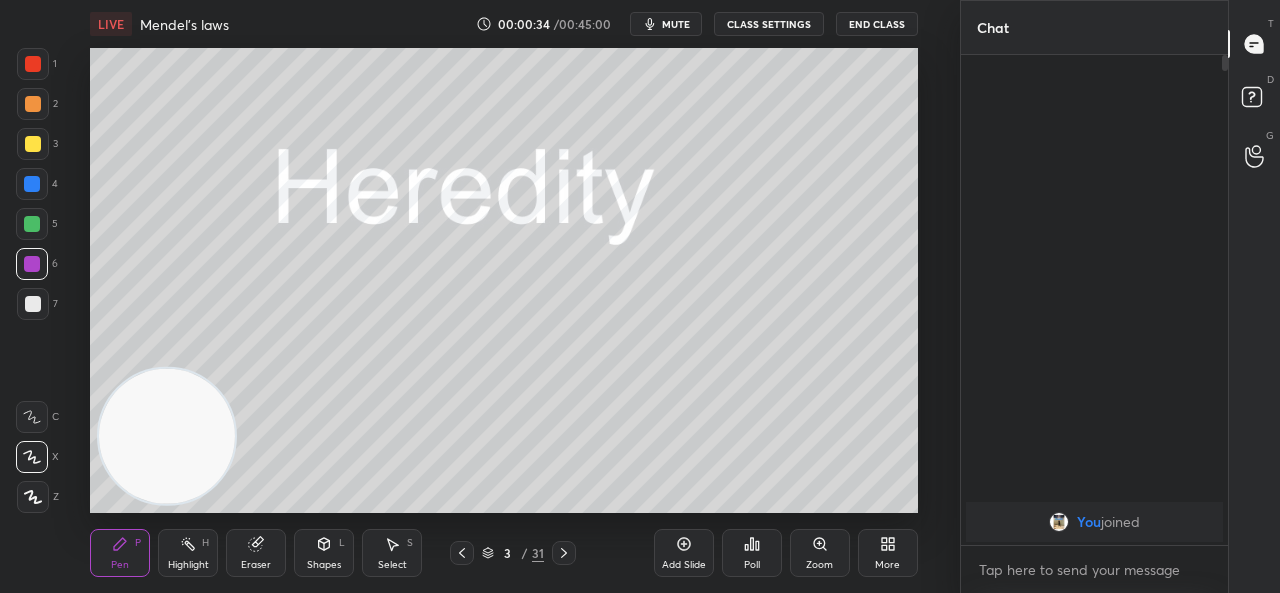 click 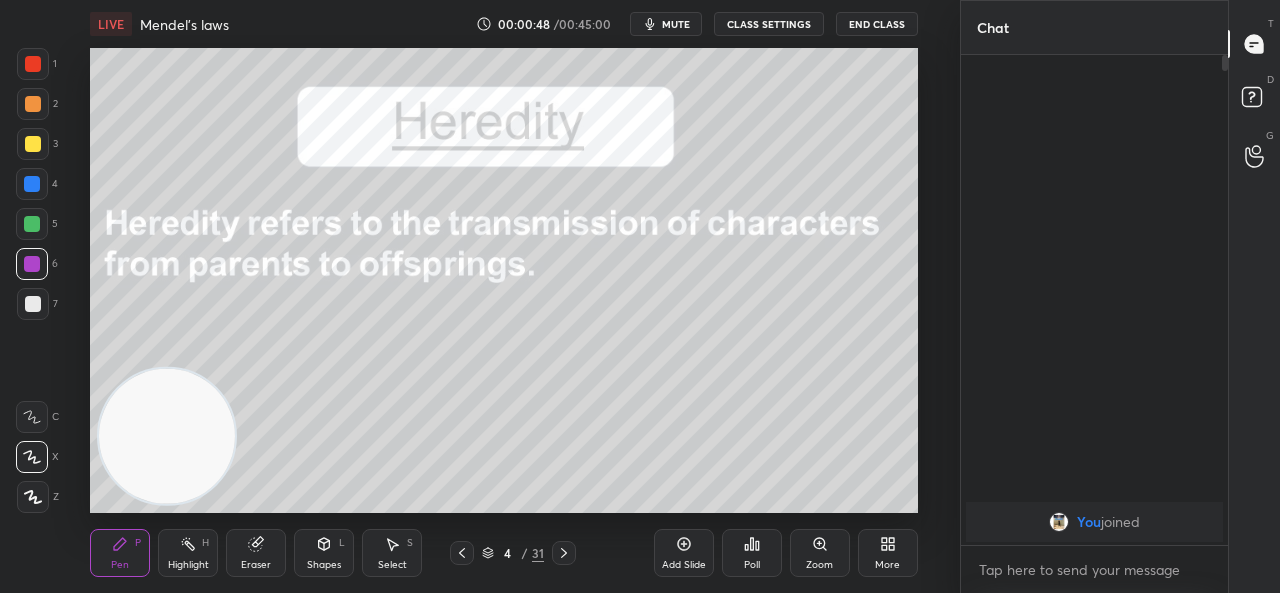 click 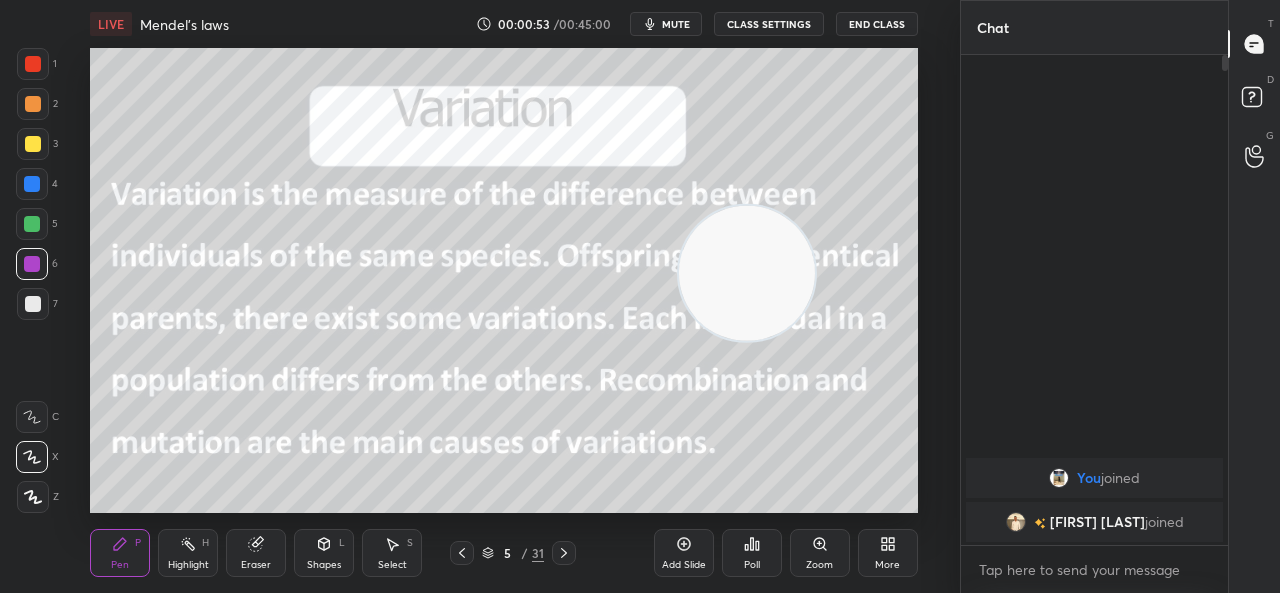 drag, startPoint x: 224, startPoint y: 407, endPoint x: 810, endPoint y: 211, distance: 617.90936 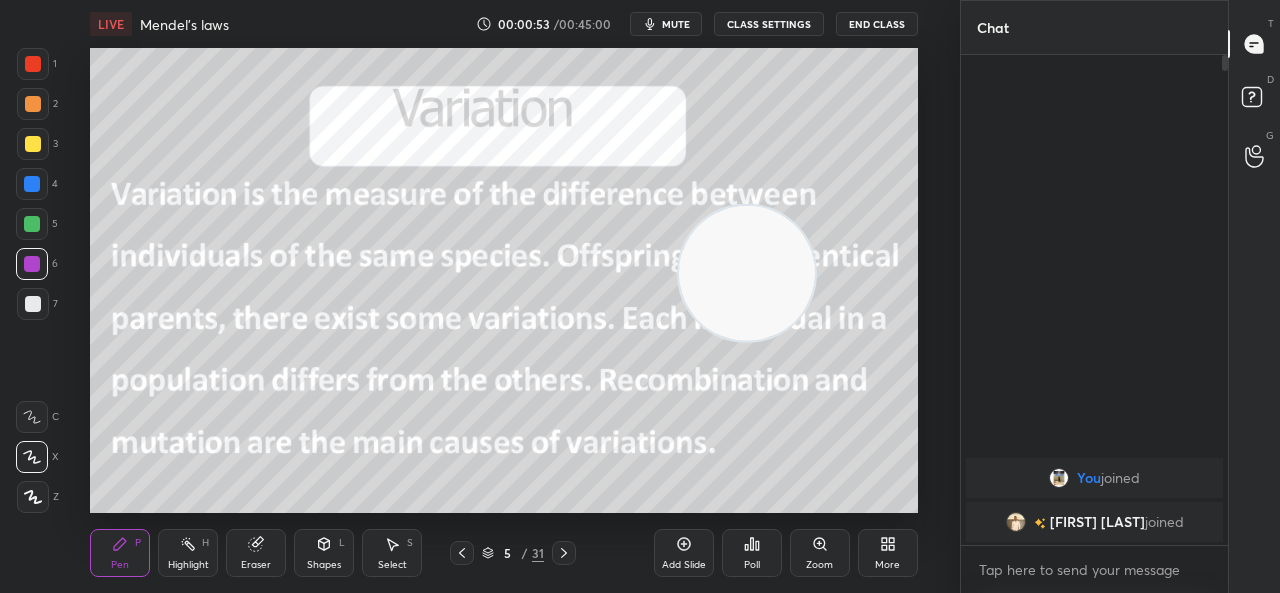 click at bounding box center [747, 274] 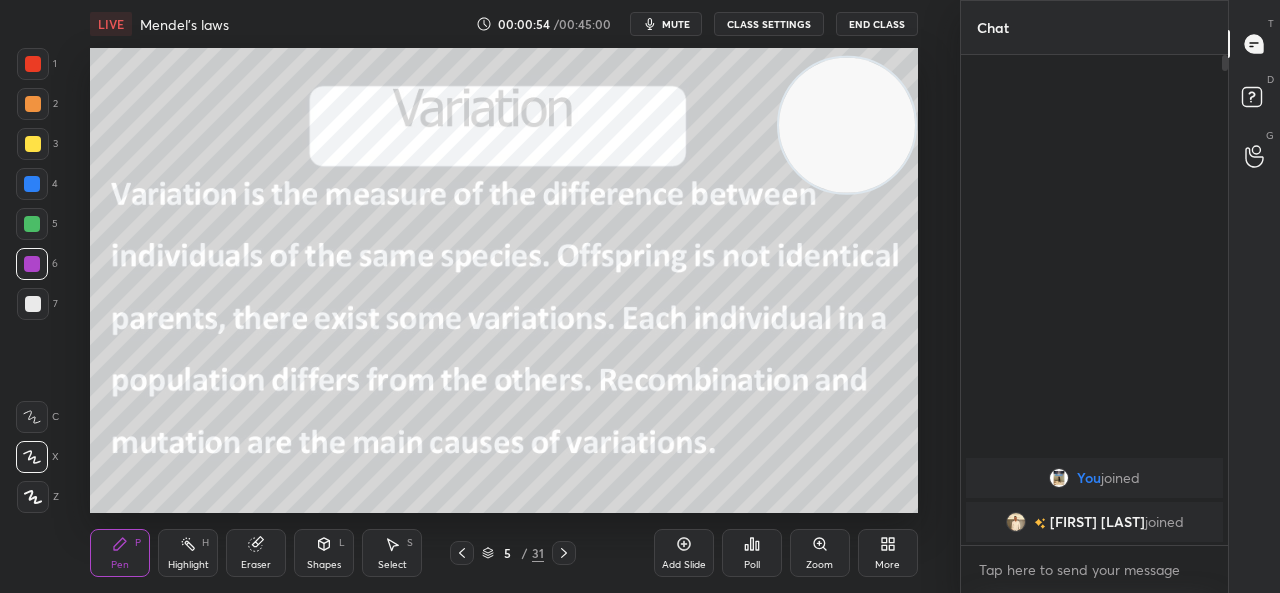 drag, startPoint x: 744, startPoint y: 286, endPoint x: 834, endPoint y: 179, distance: 139.81773 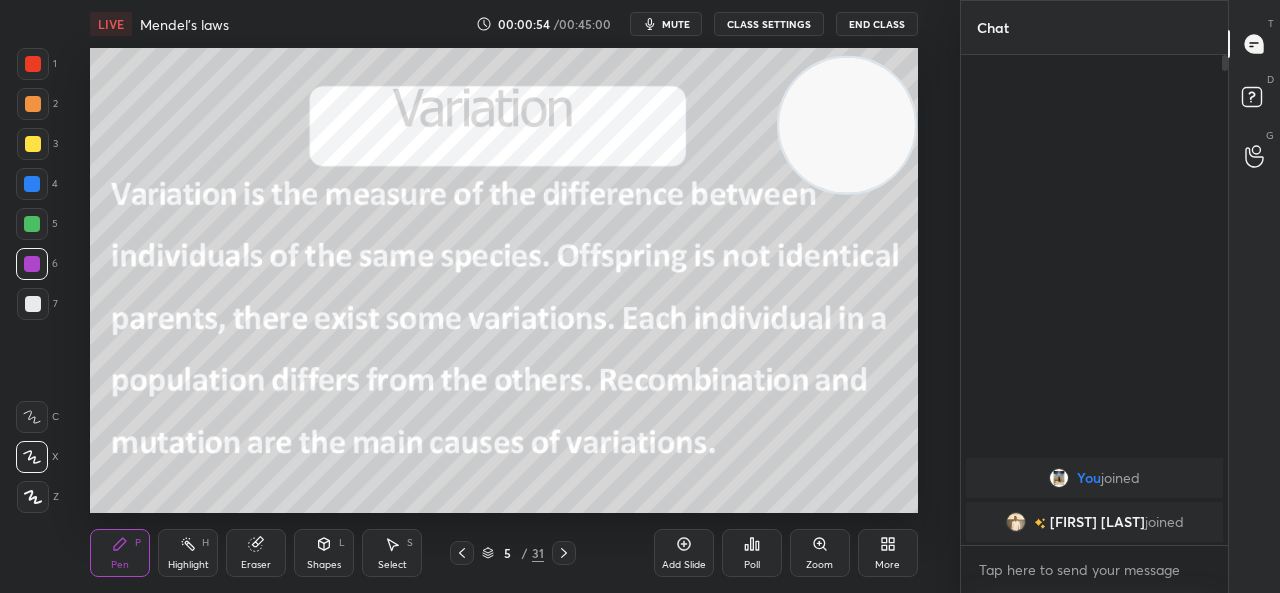 click at bounding box center (847, 126) 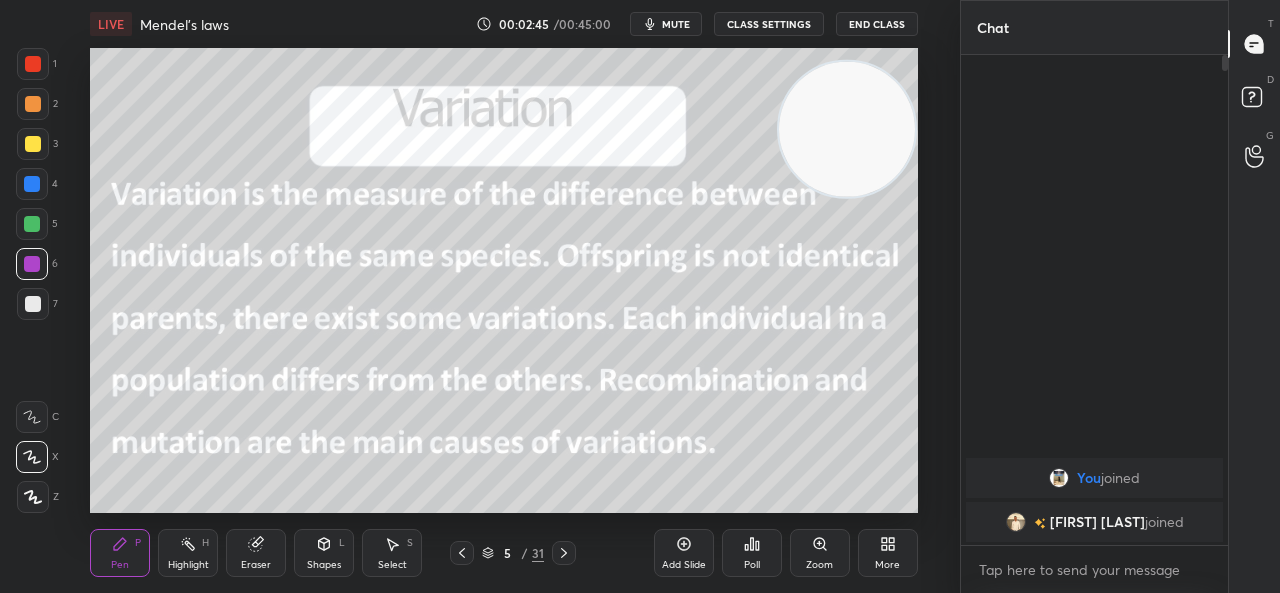 click on "mute" at bounding box center [666, 24] 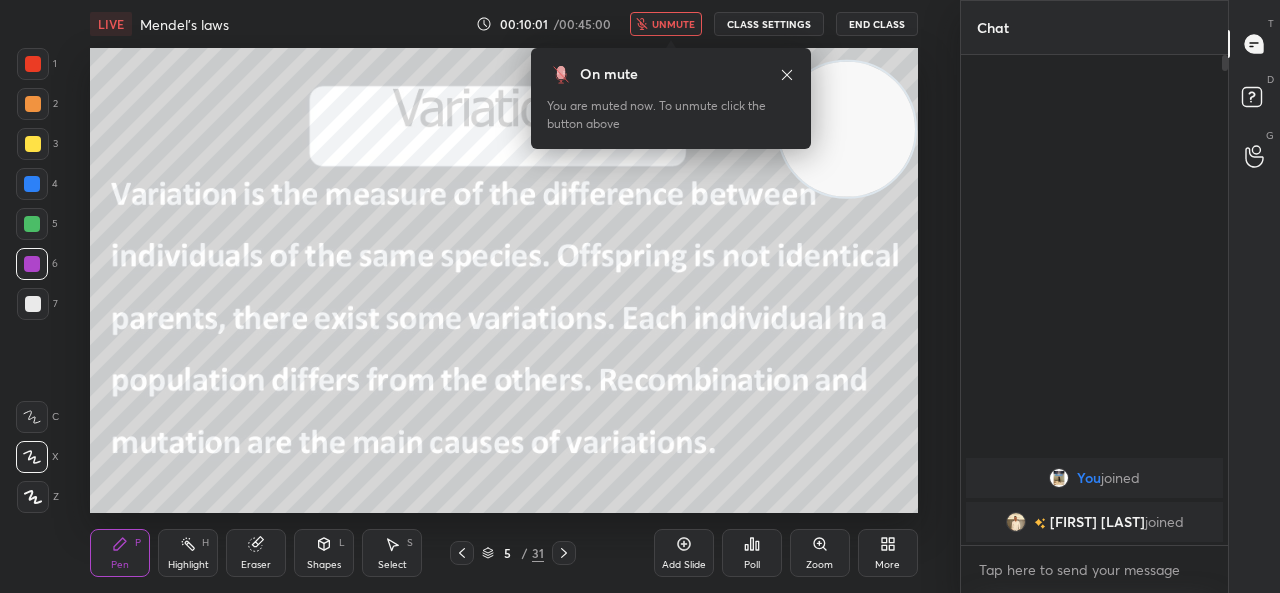 click on "End Class" at bounding box center (877, 24) 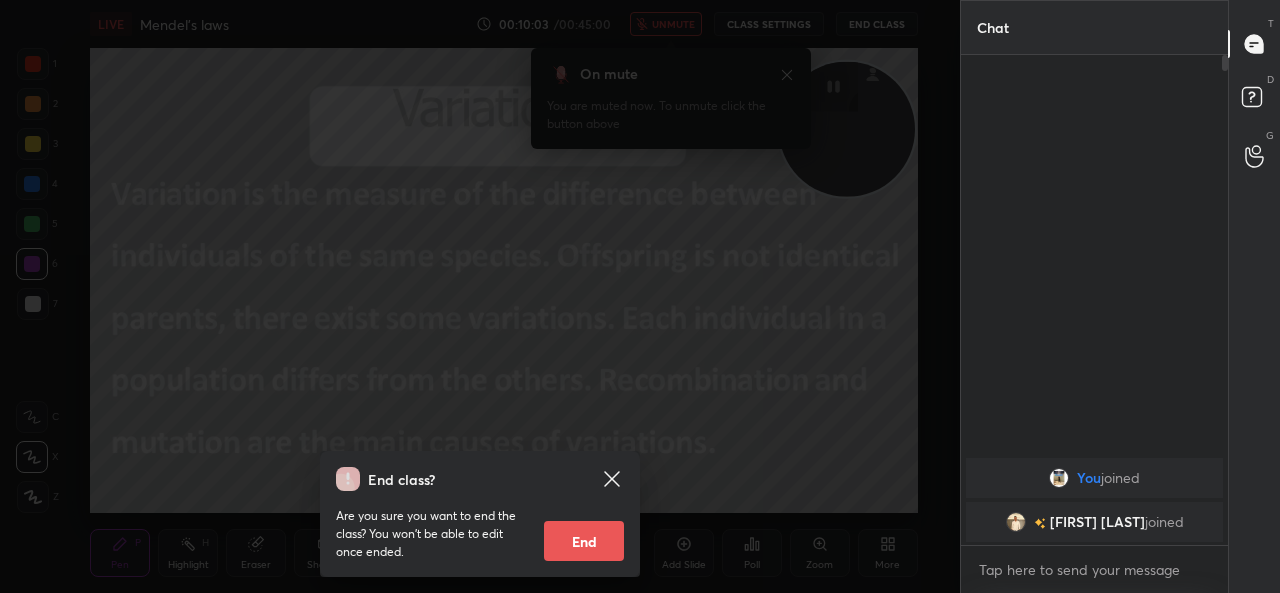 click on "End" at bounding box center (584, 541) 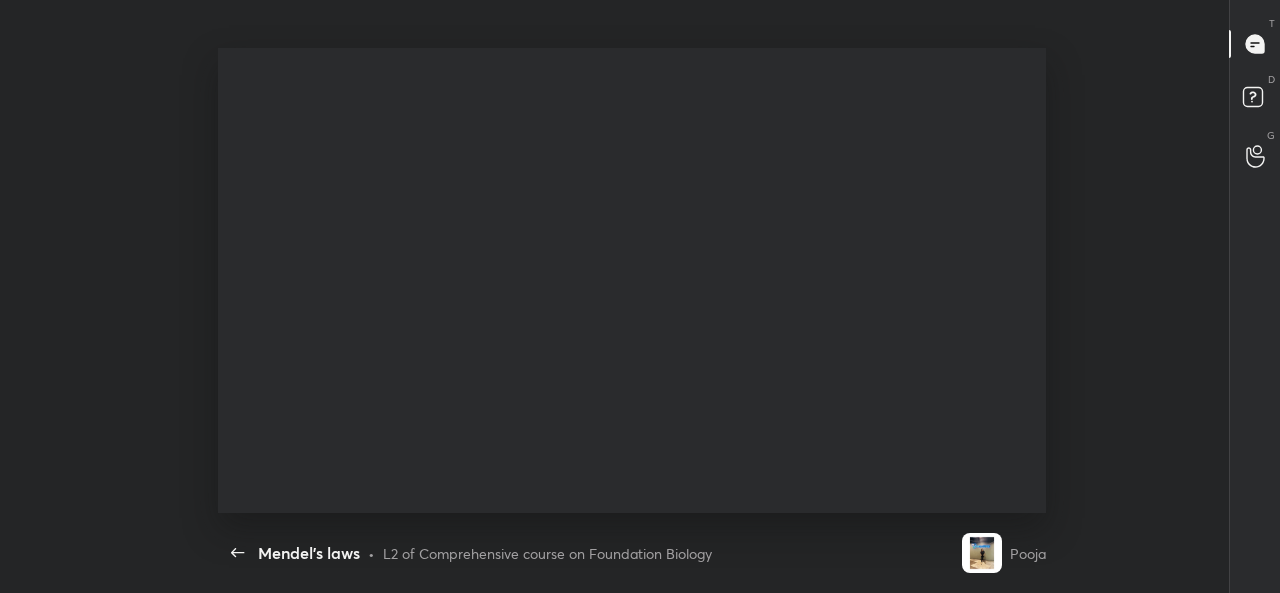 scroll, scrollTop: 99534, scrollLeft: 99053, axis: both 